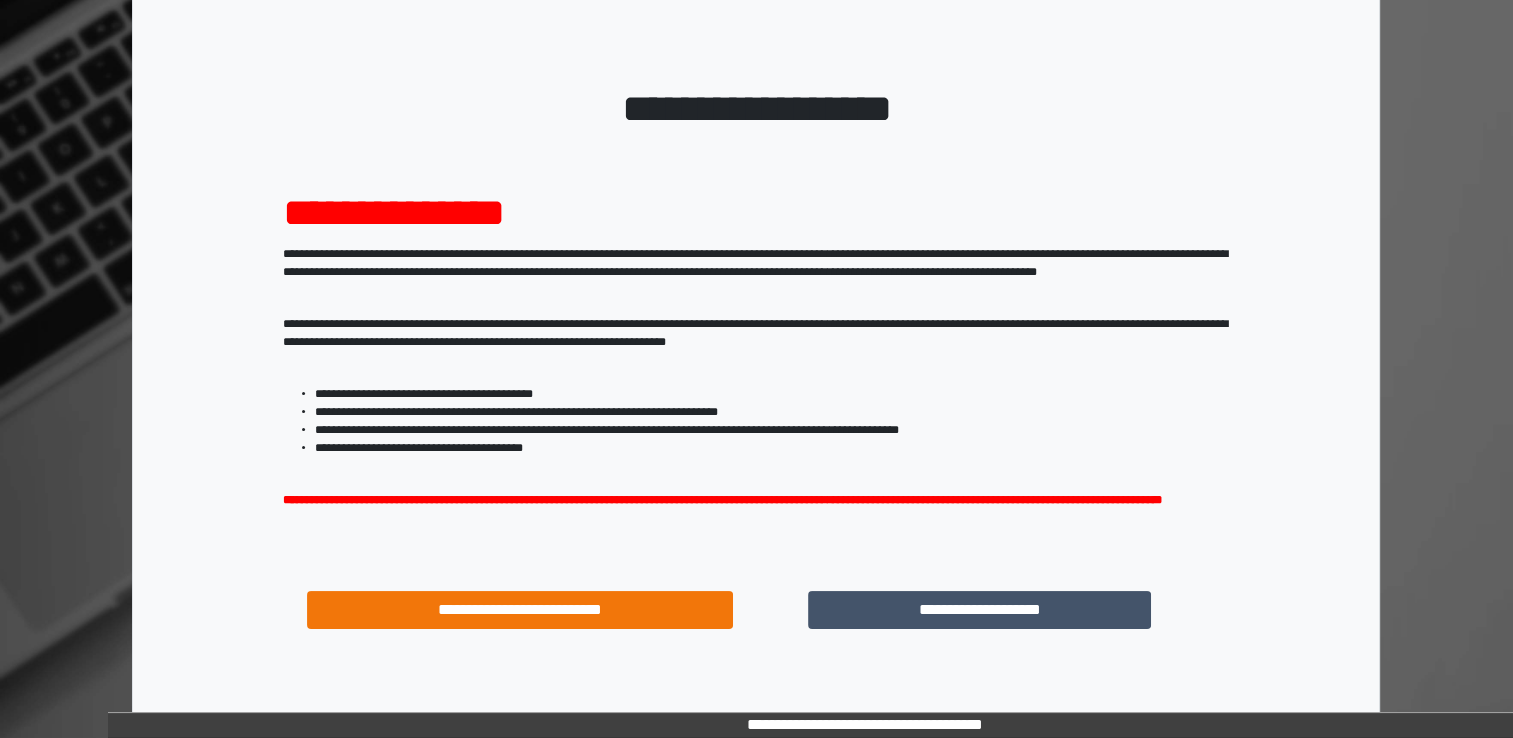 scroll, scrollTop: 100, scrollLeft: 0, axis: vertical 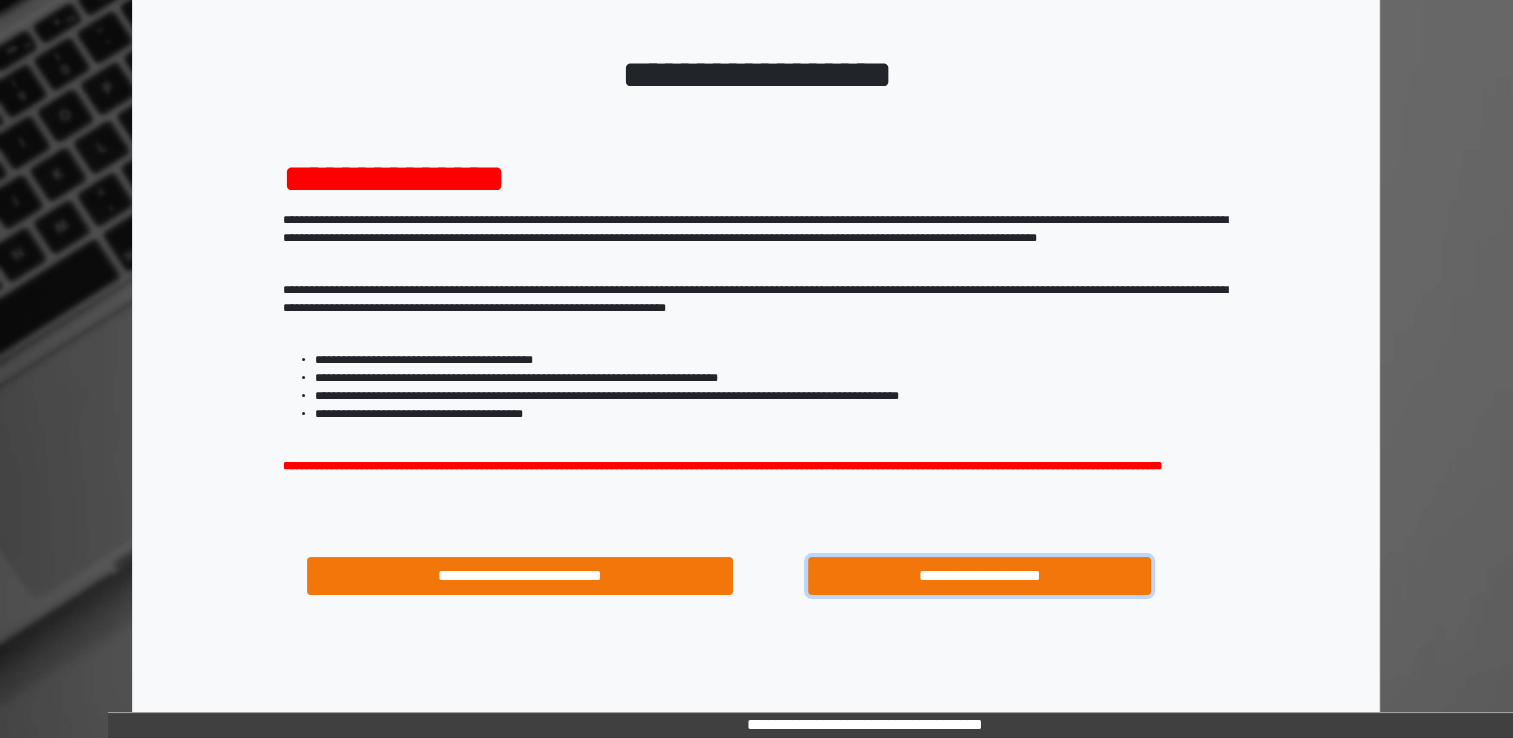 click on "**********" at bounding box center [980, 576] 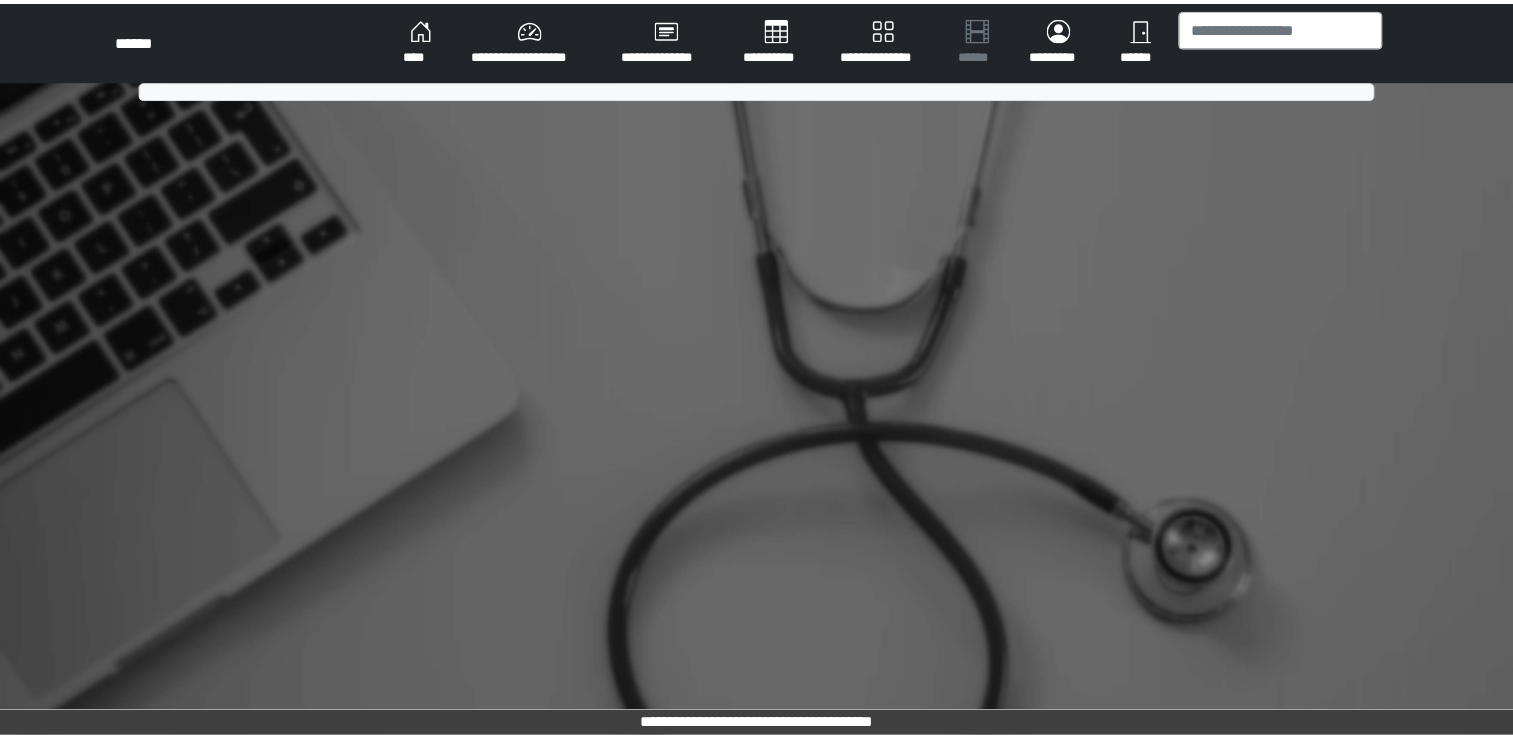 scroll, scrollTop: 0, scrollLeft: 0, axis: both 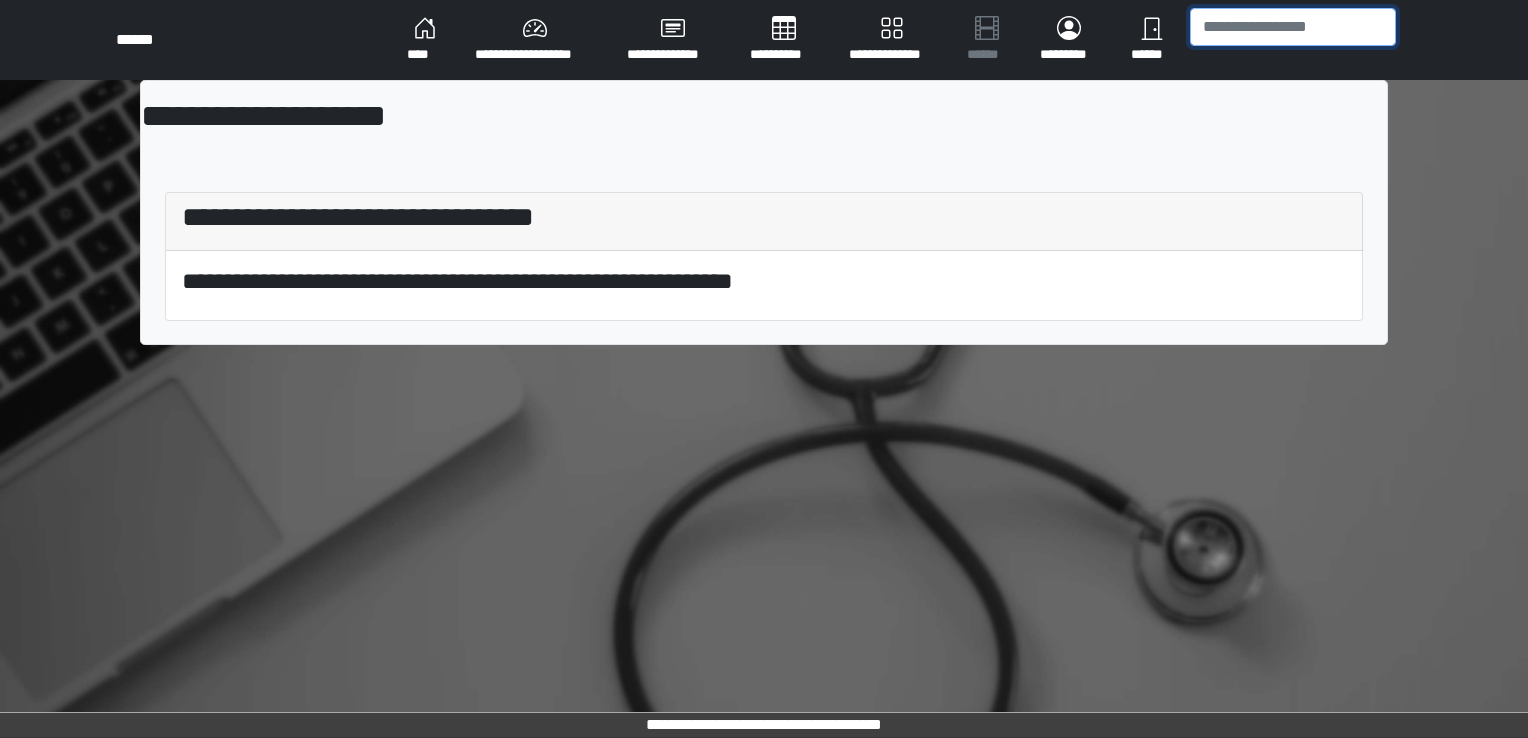 click at bounding box center [1293, 27] 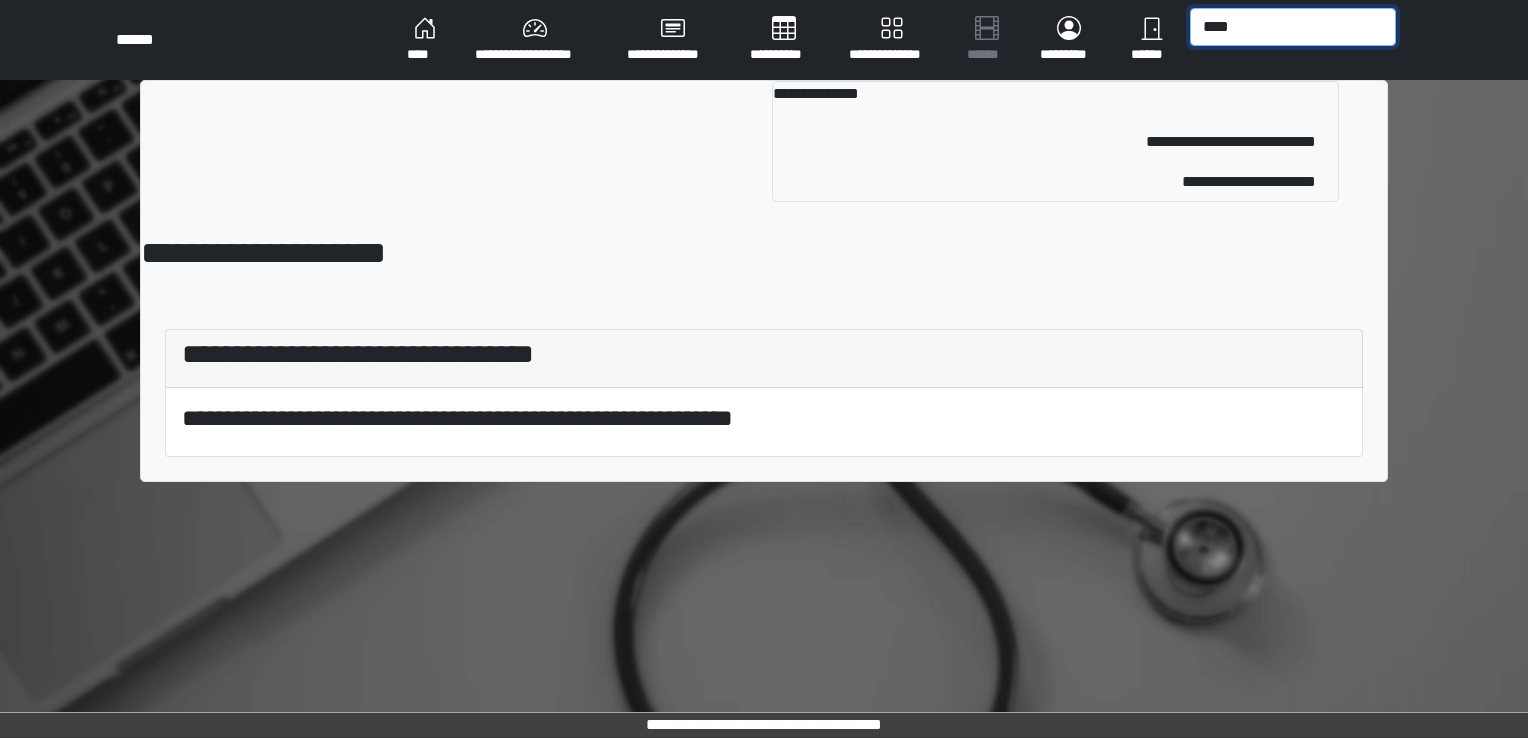 type on "****" 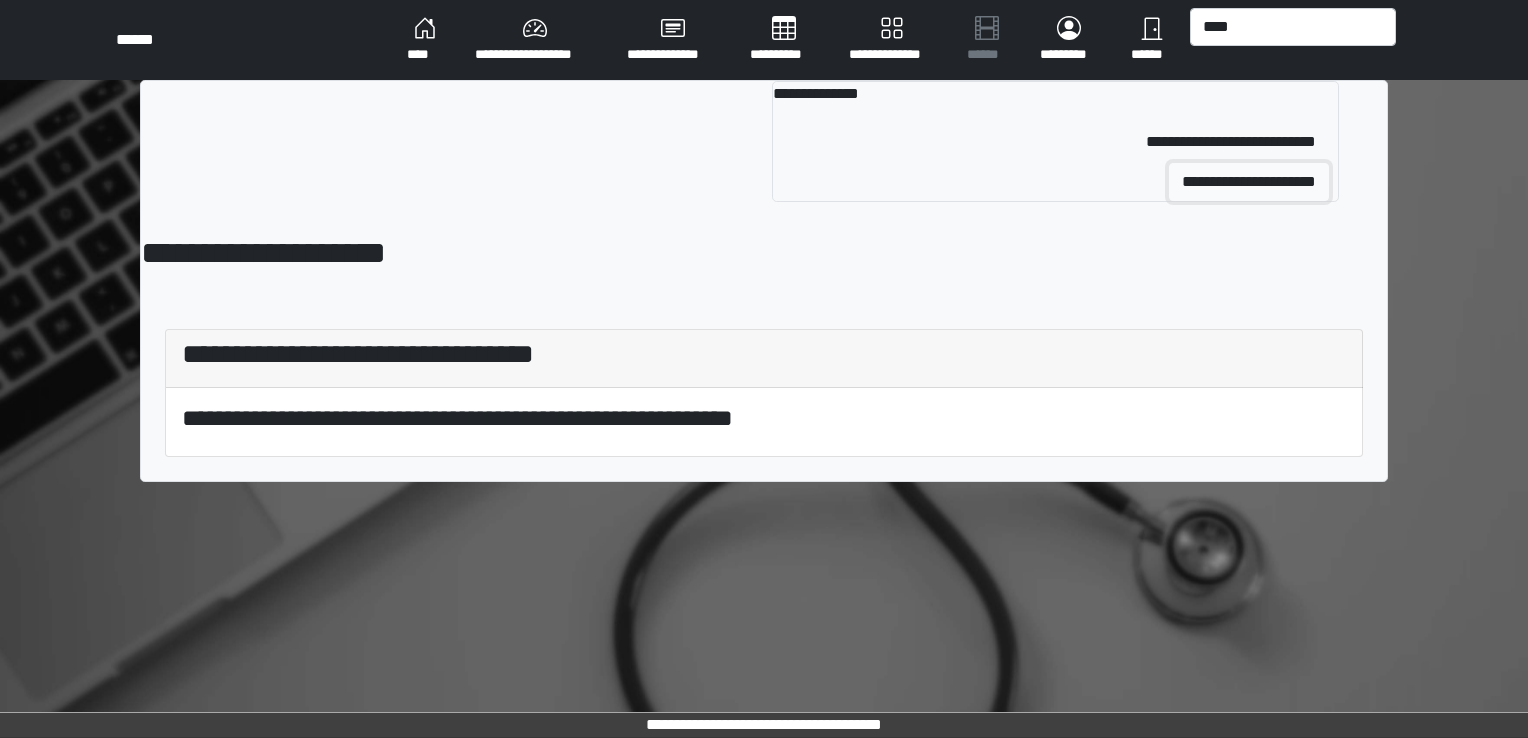 click on "**********" at bounding box center [1249, 182] 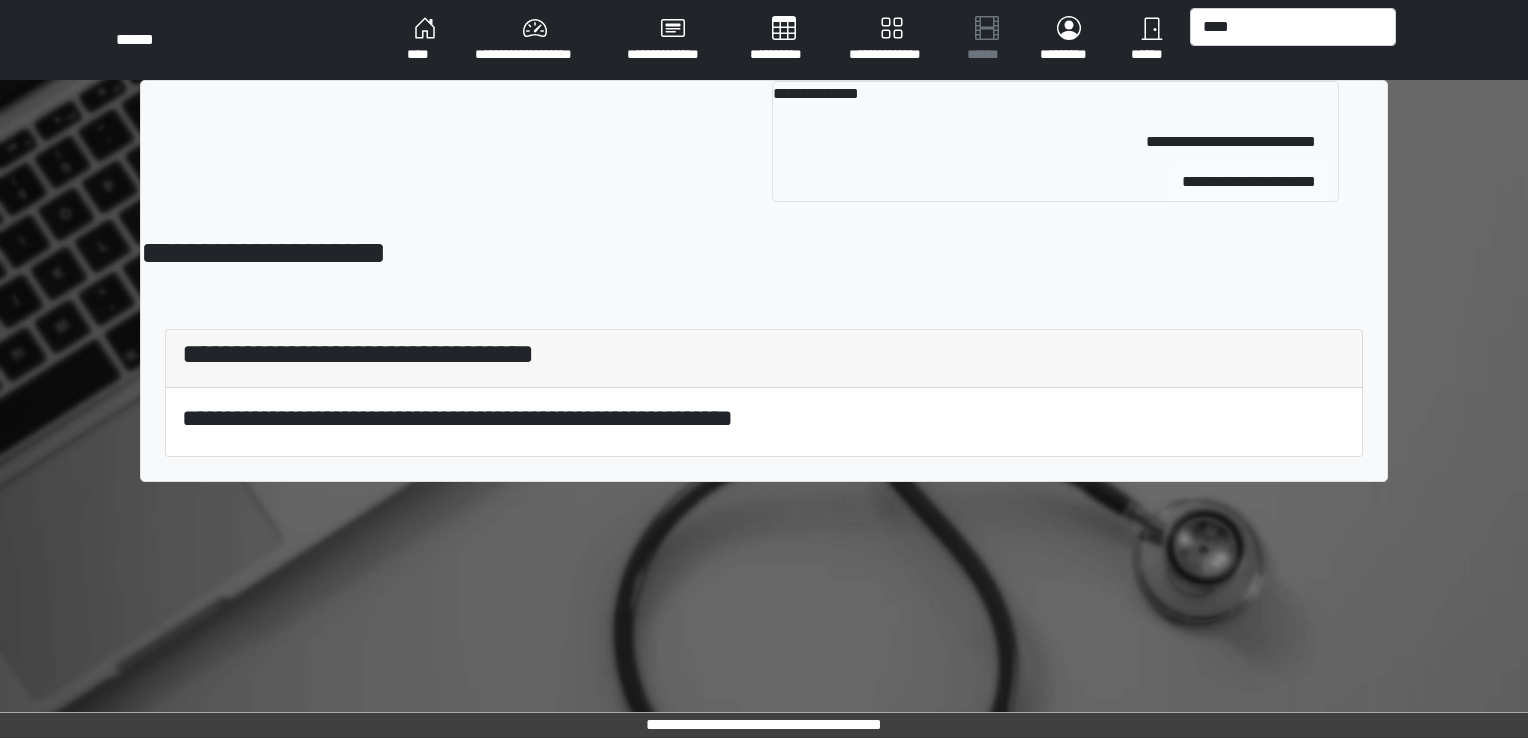 type 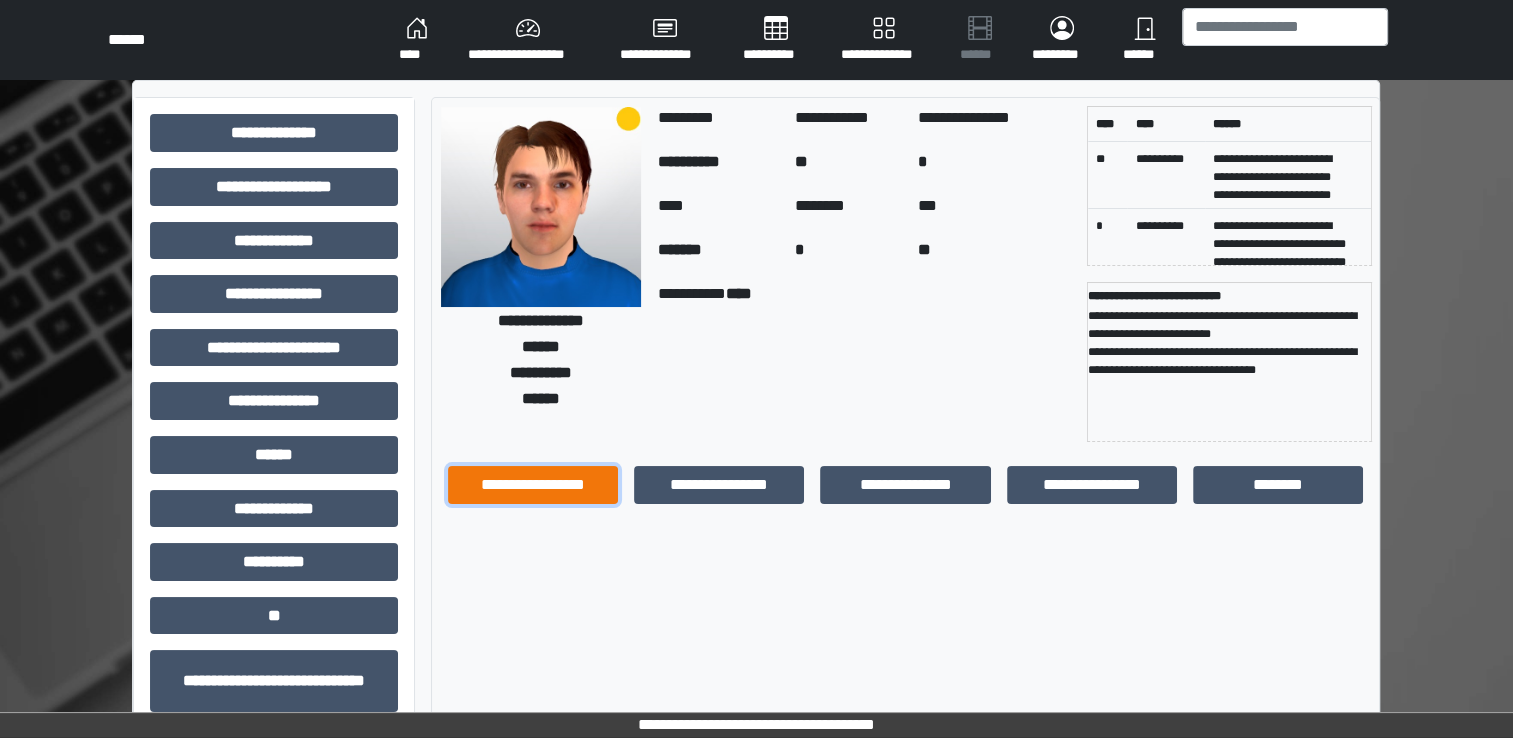 click on "**********" at bounding box center [533, 485] 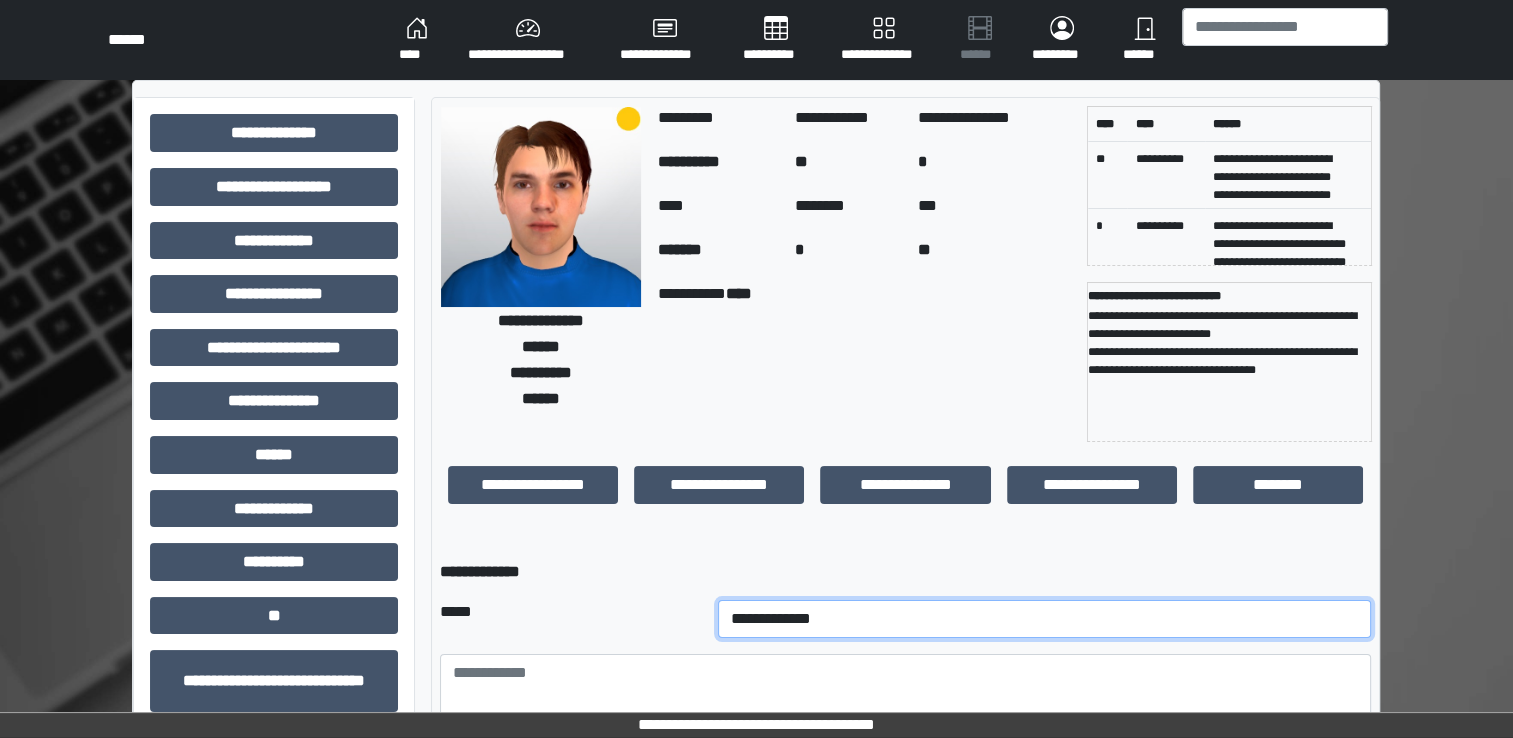 click on "**********" at bounding box center (1045, 619) 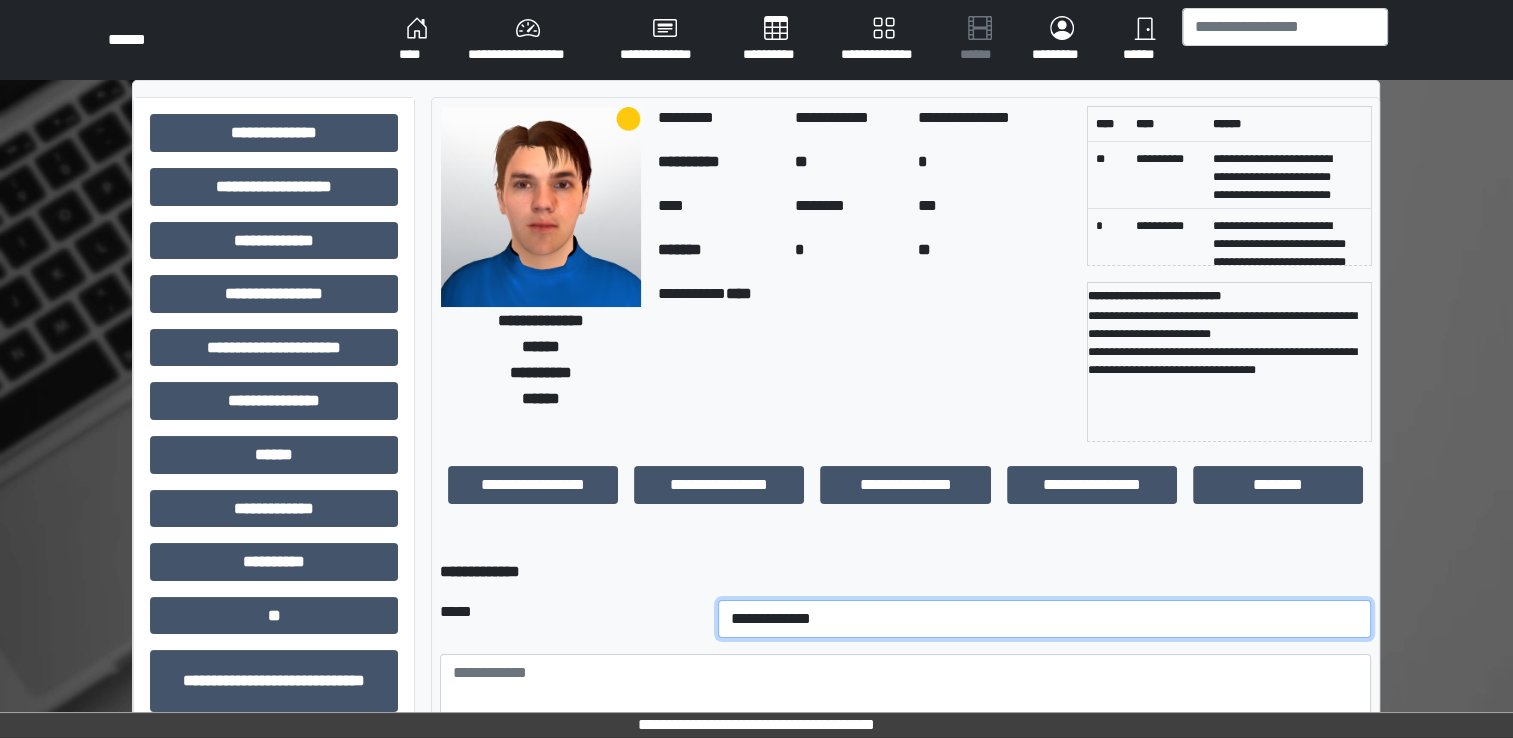 select on "*" 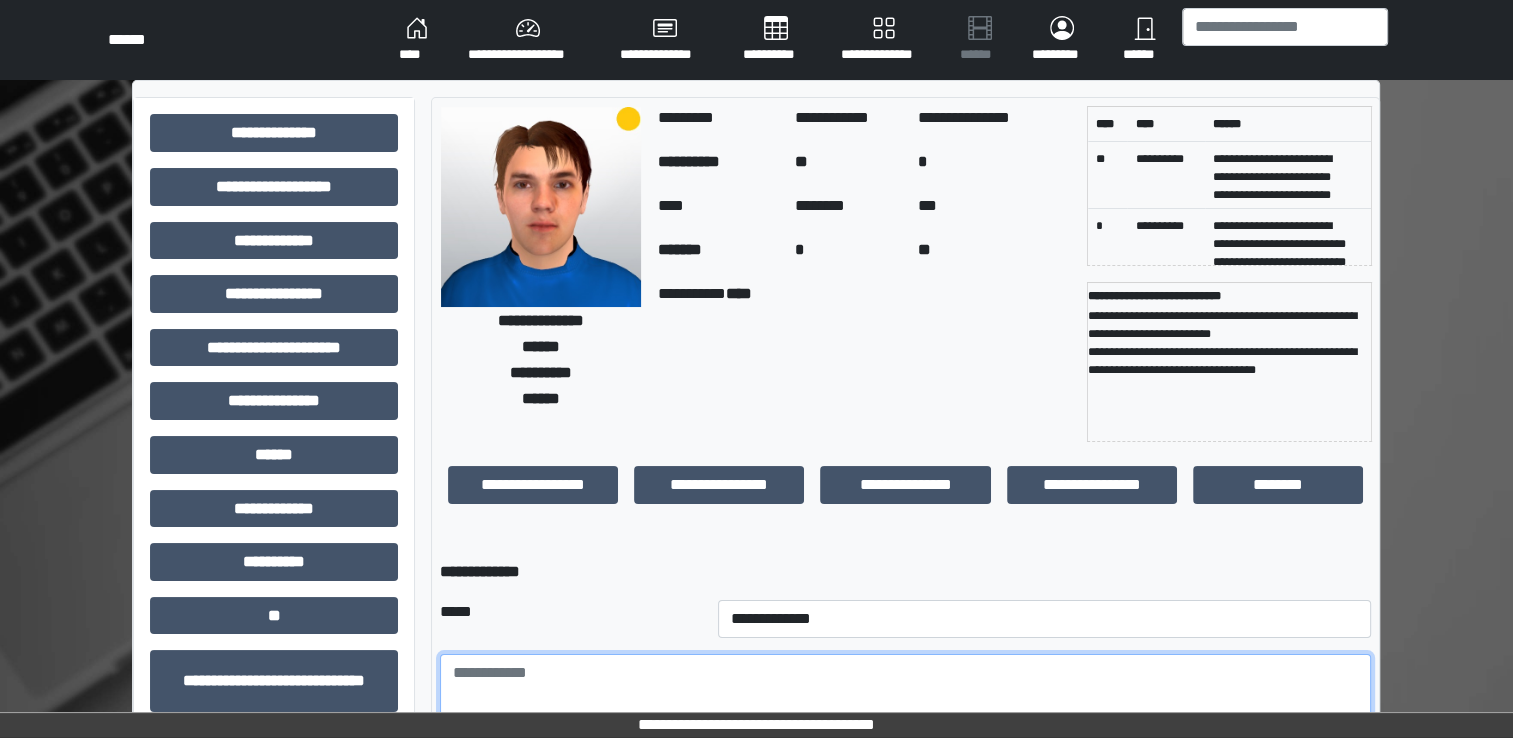 click at bounding box center [905, 709] 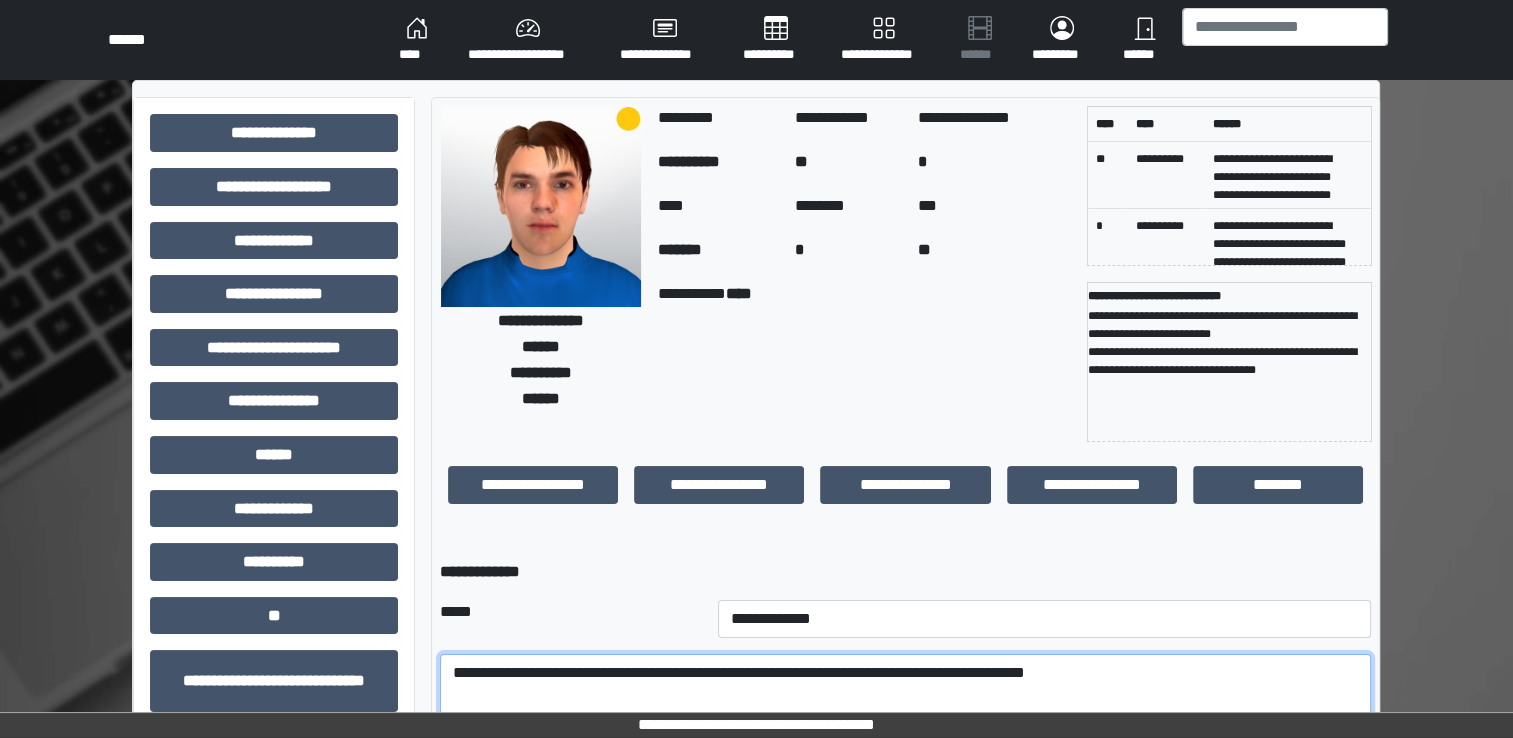 click on "**********" at bounding box center (905, 709) 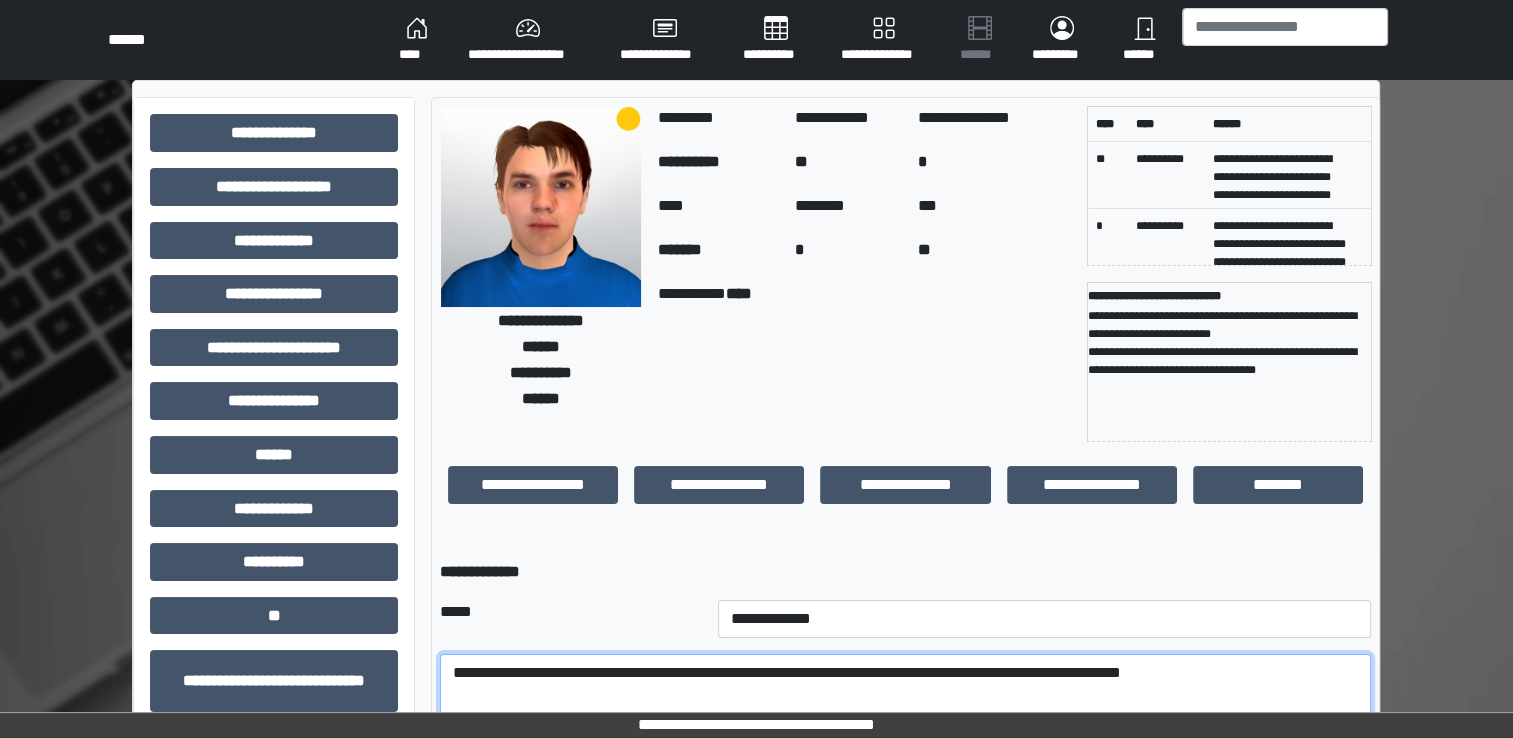 click on "**********" at bounding box center (905, 709) 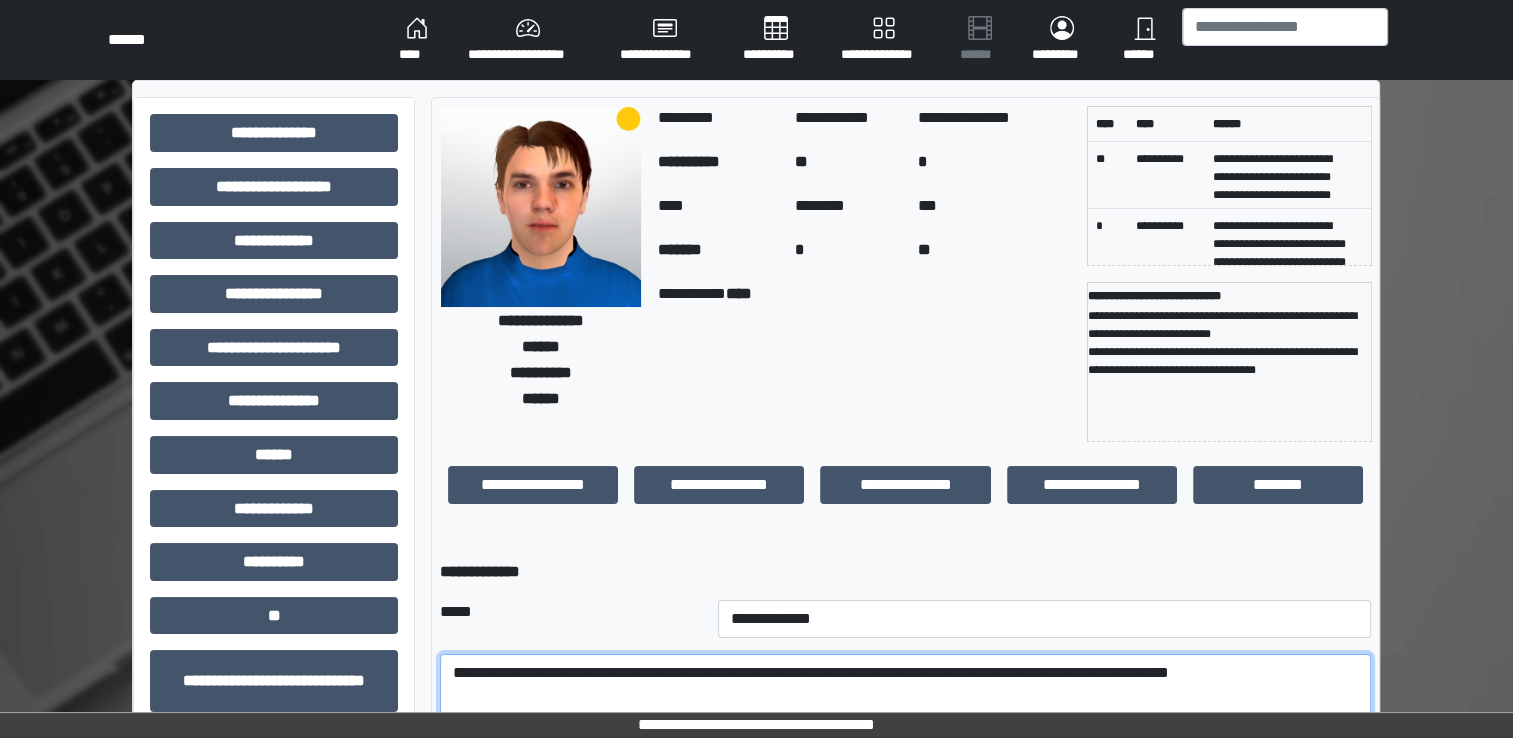 click on "**********" at bounding box center (905, 709) 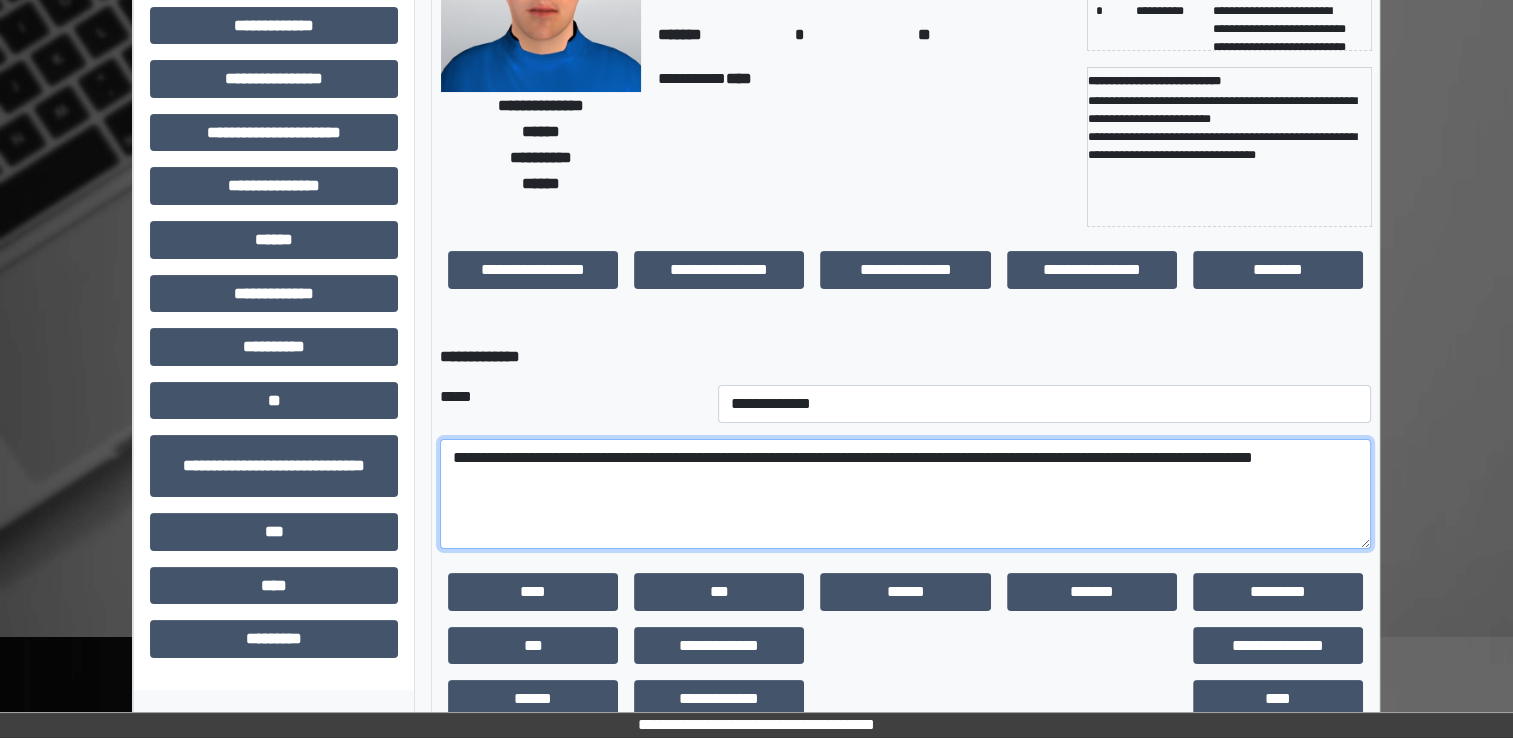 scroll, scrollTop: 259, scrollLeft: 0, axis: vertical 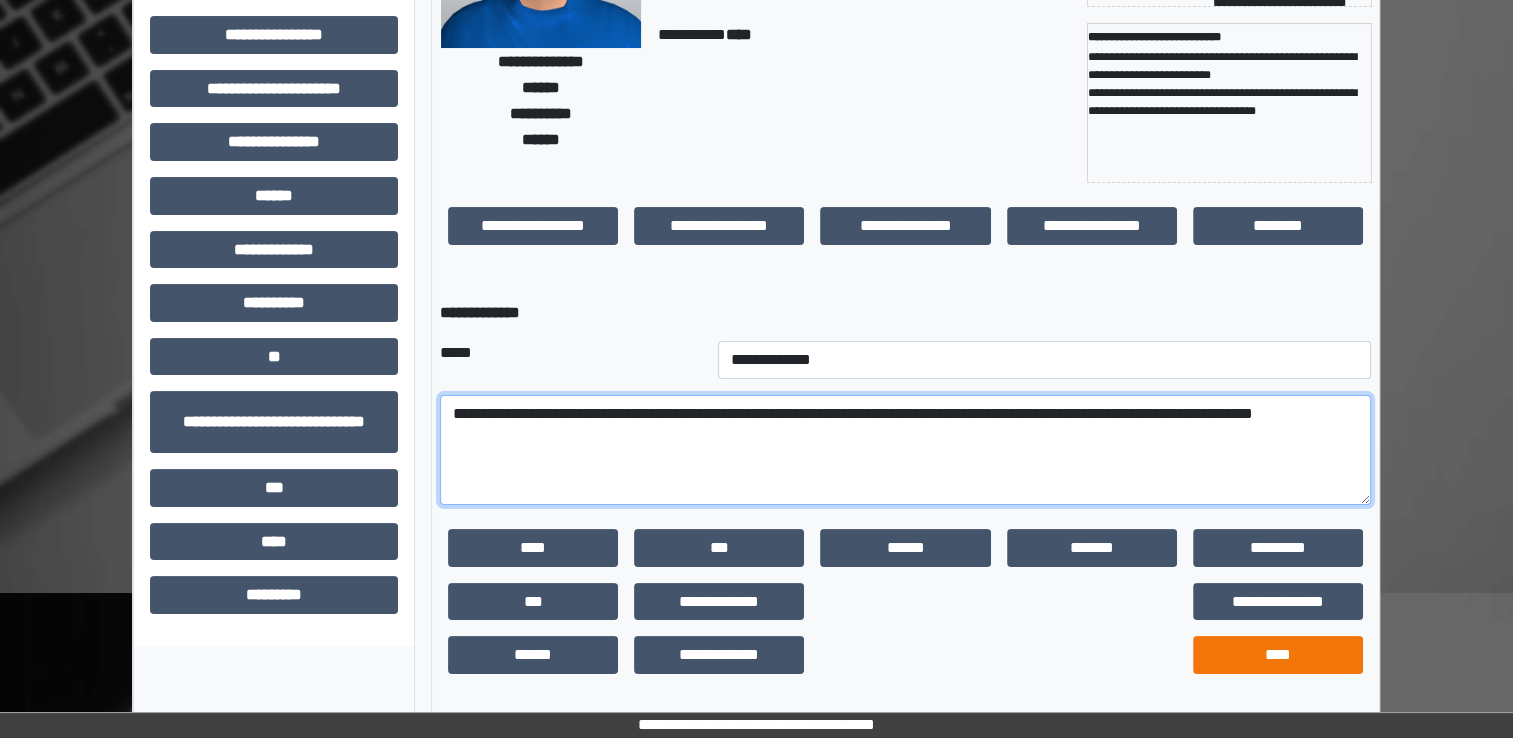 type on "**********" 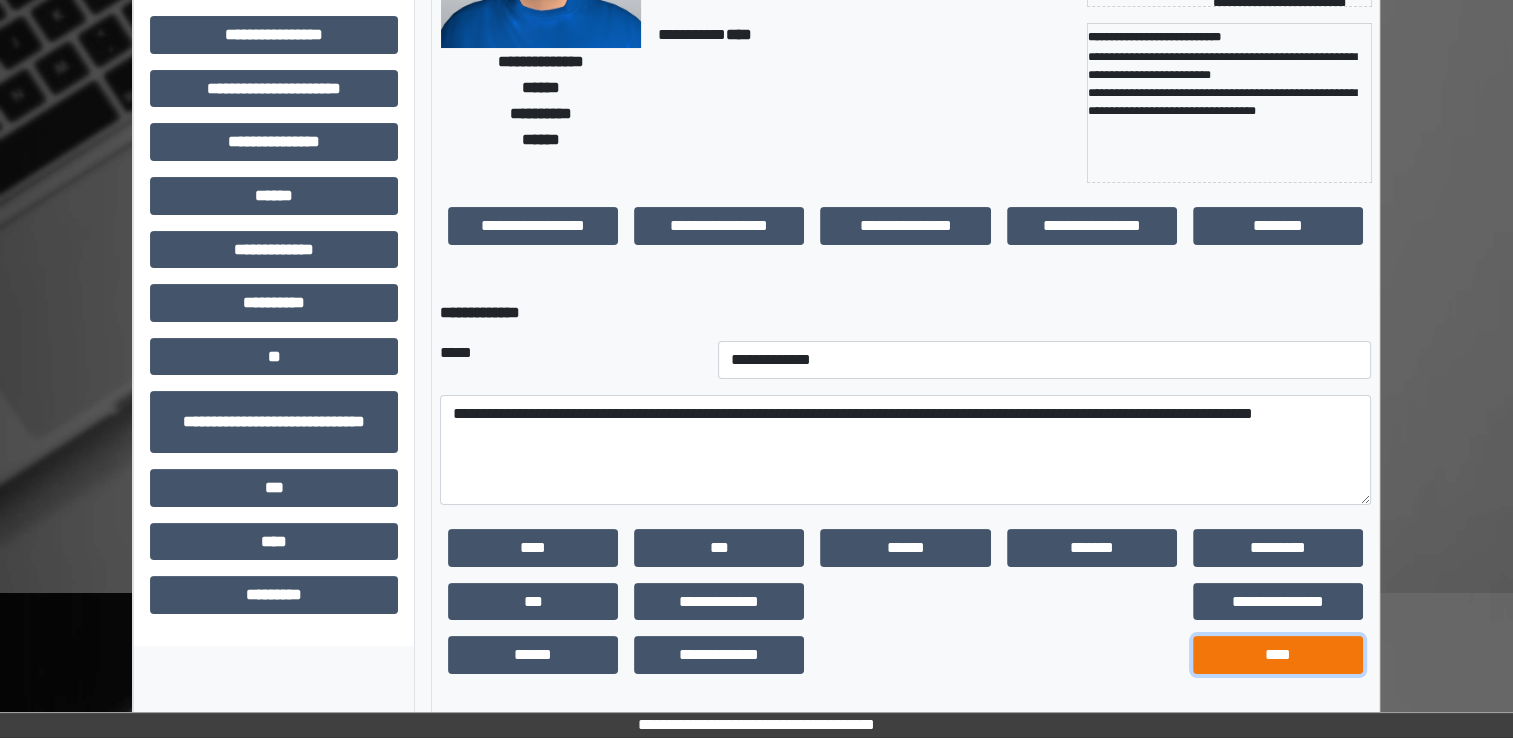 drag, startPoint x: 1288, startPoint y: 655, endPoint x: 1265, endPoint y: 647, distance: 24.351591 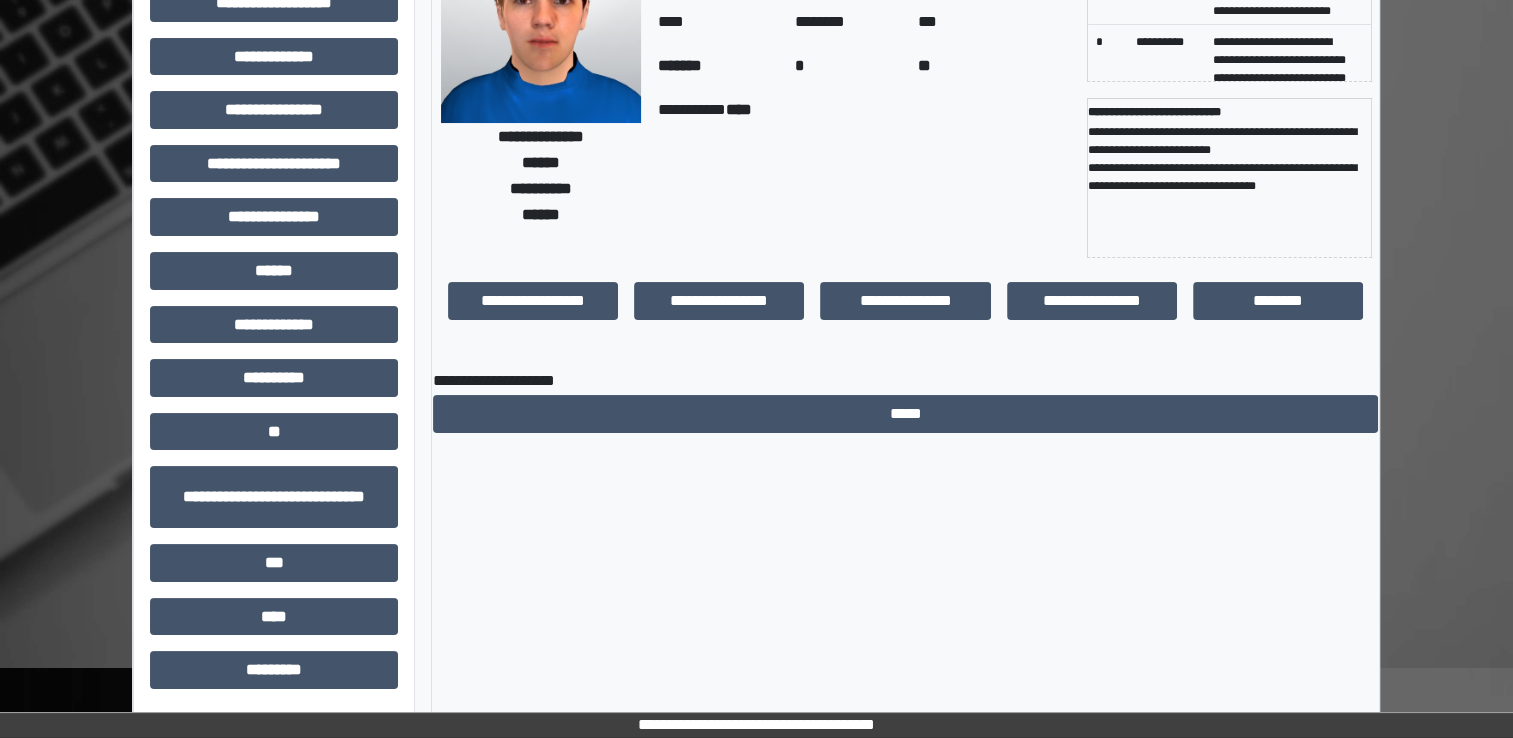 scroll, scrollTop: 184, scrollLeft: 0, axis: vertical 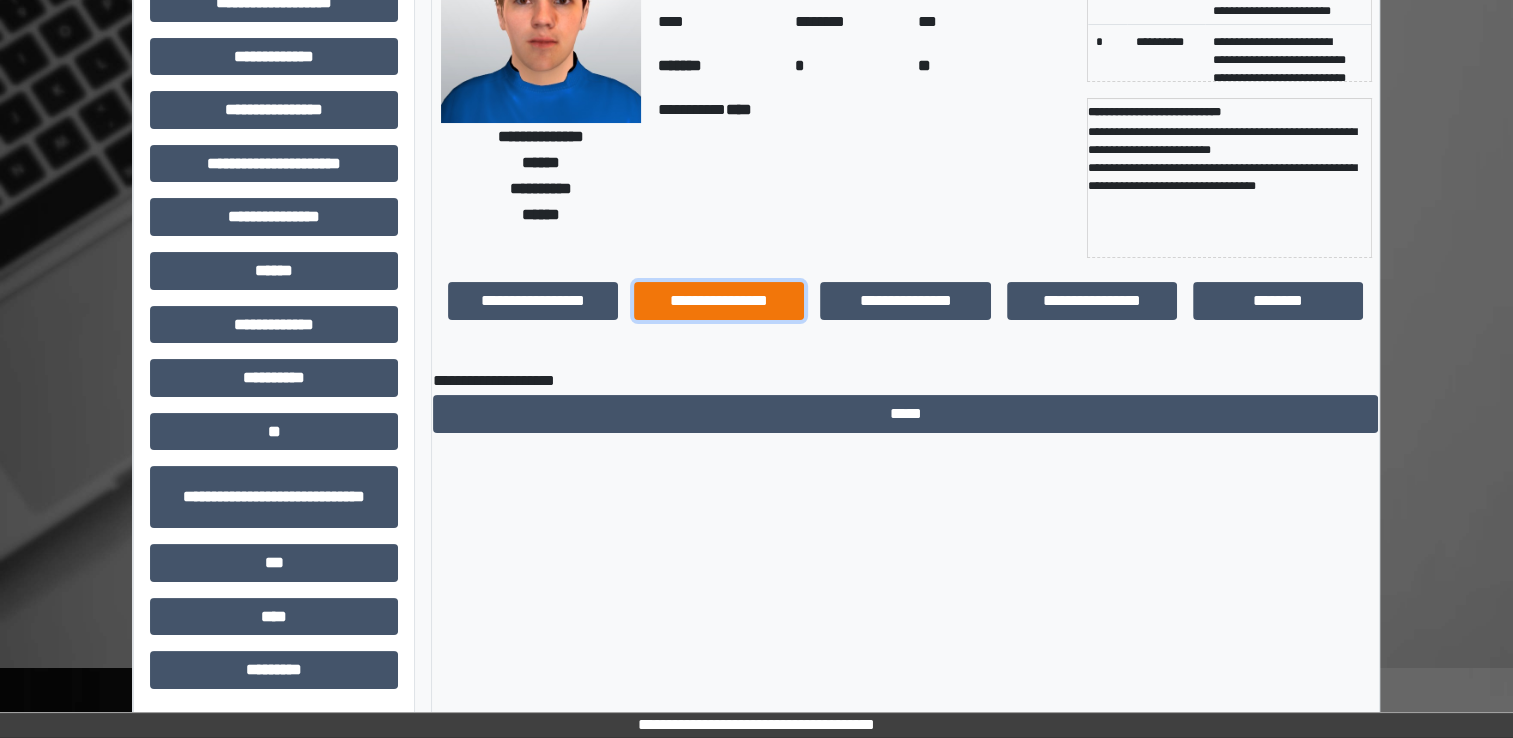 click on "**********" at bounding box center [719, 301] 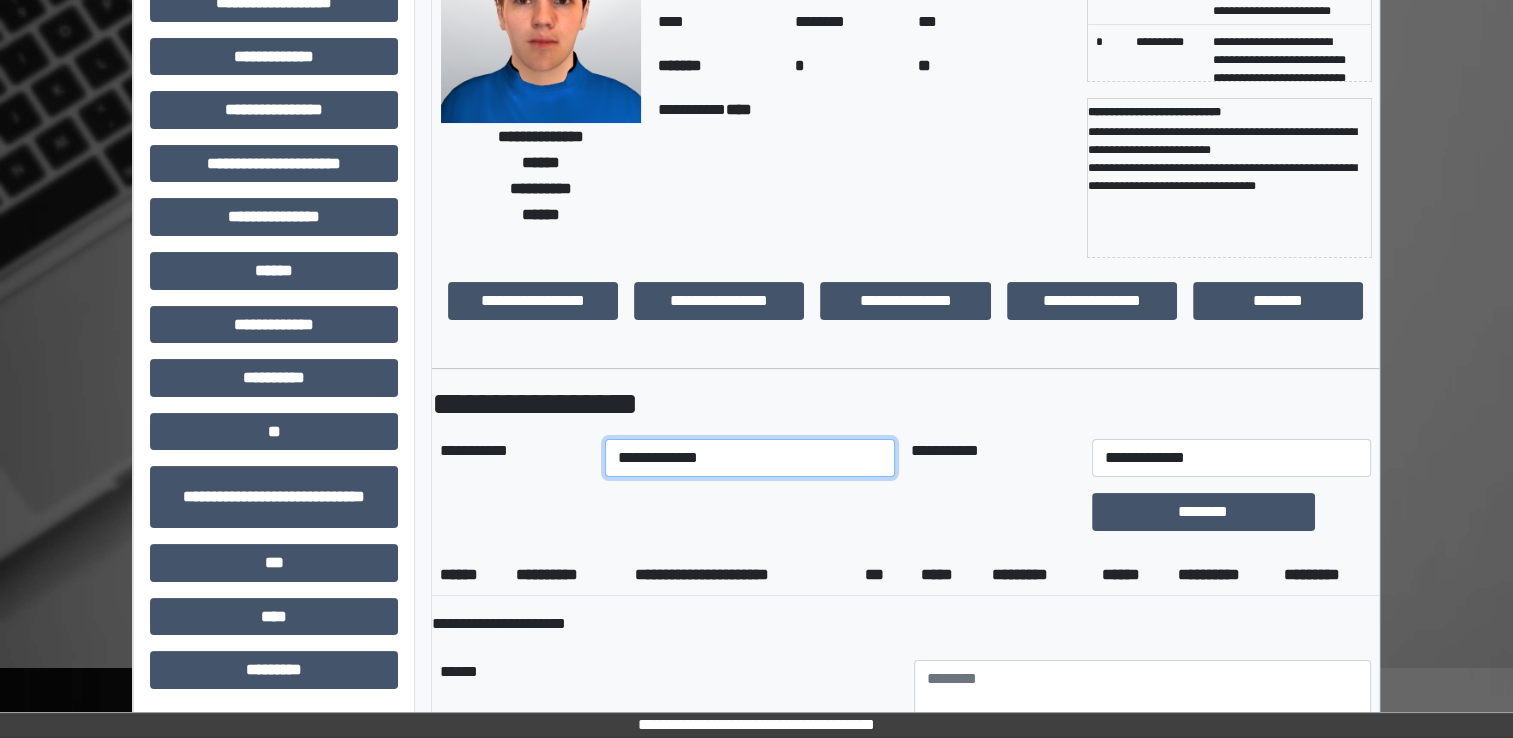click on "**********" at bounding box center [750, 458] 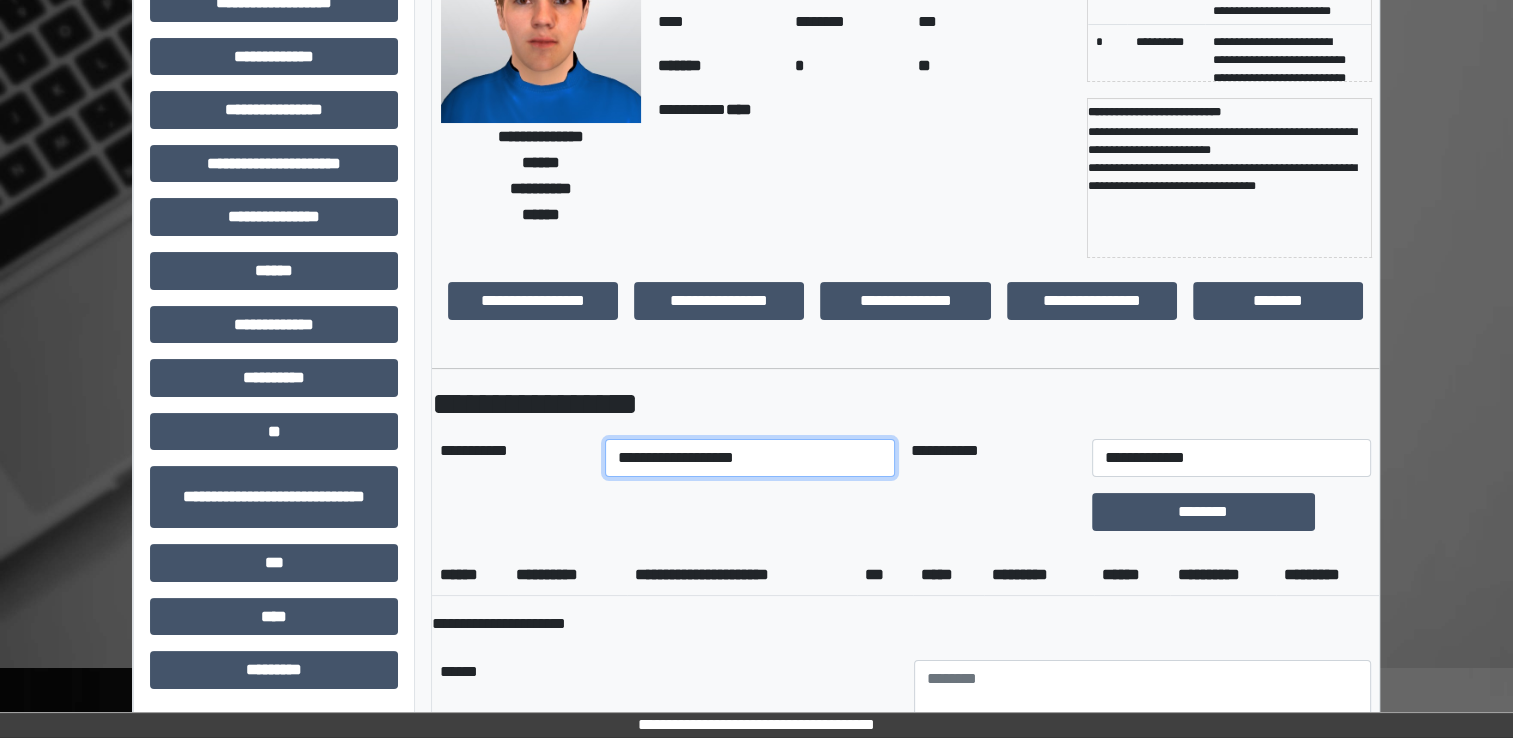 click on "**********" at bounding box center (750, 458) 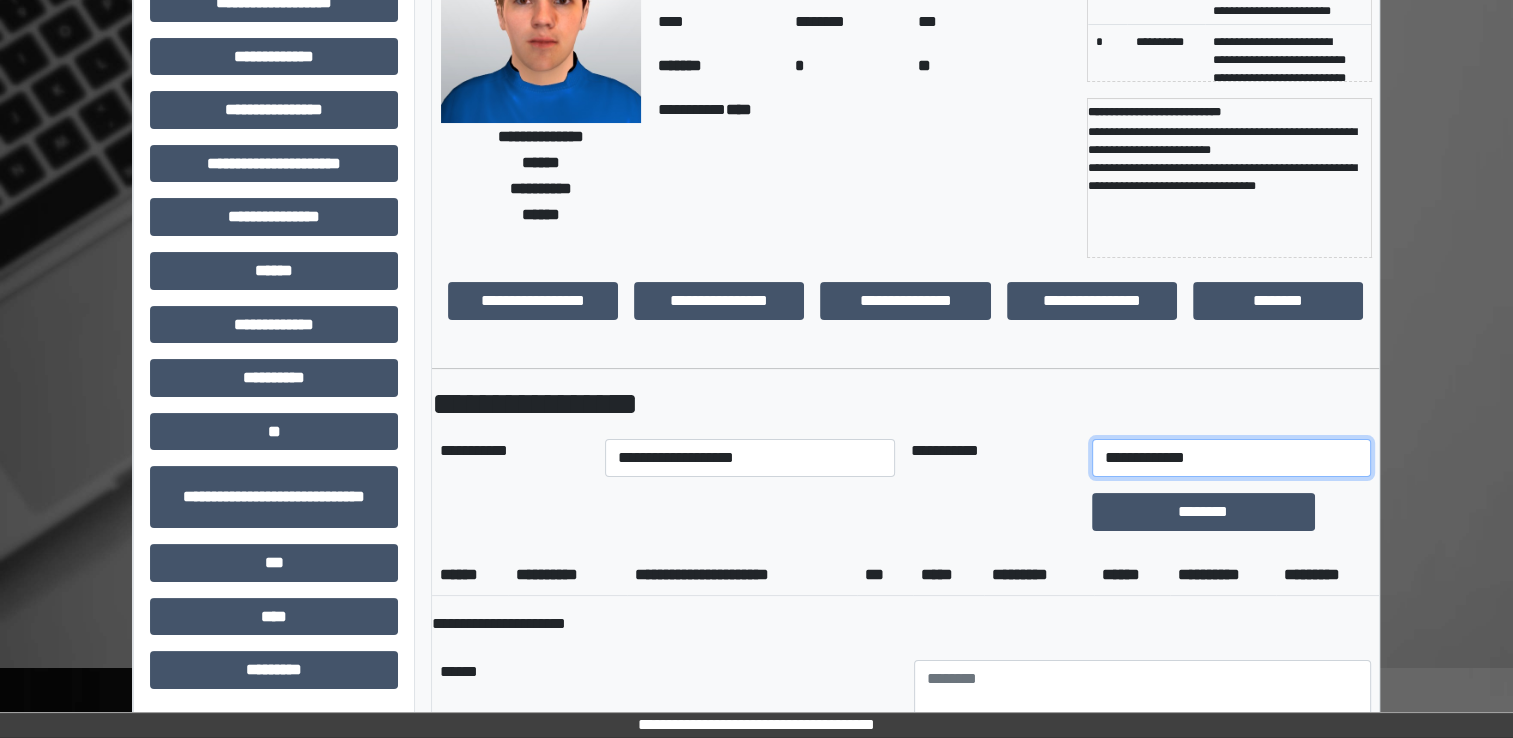 click on "**********" at bounding box center (1231, 458) 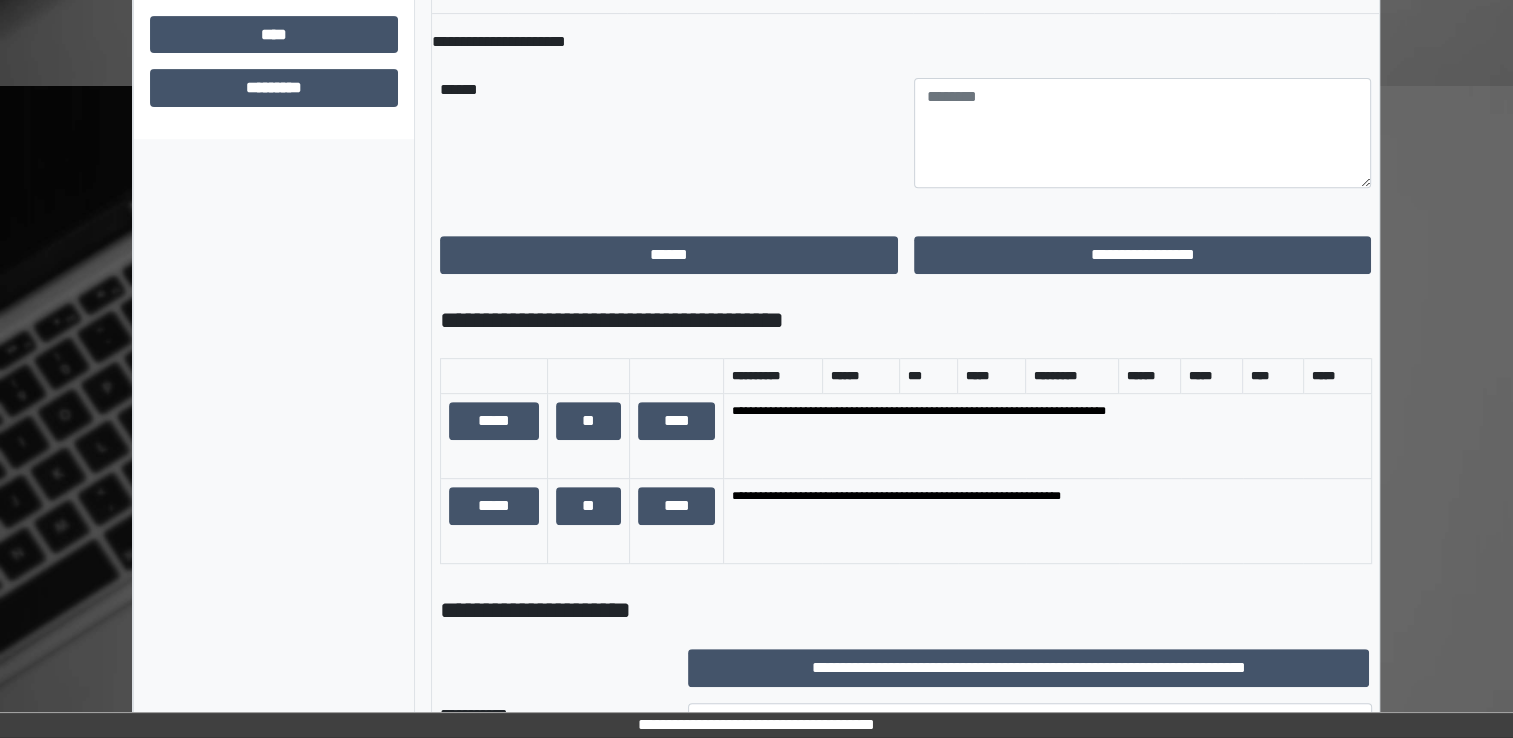 scroll, scrollTop: 884, scrollLeft: 0, axis: vertical 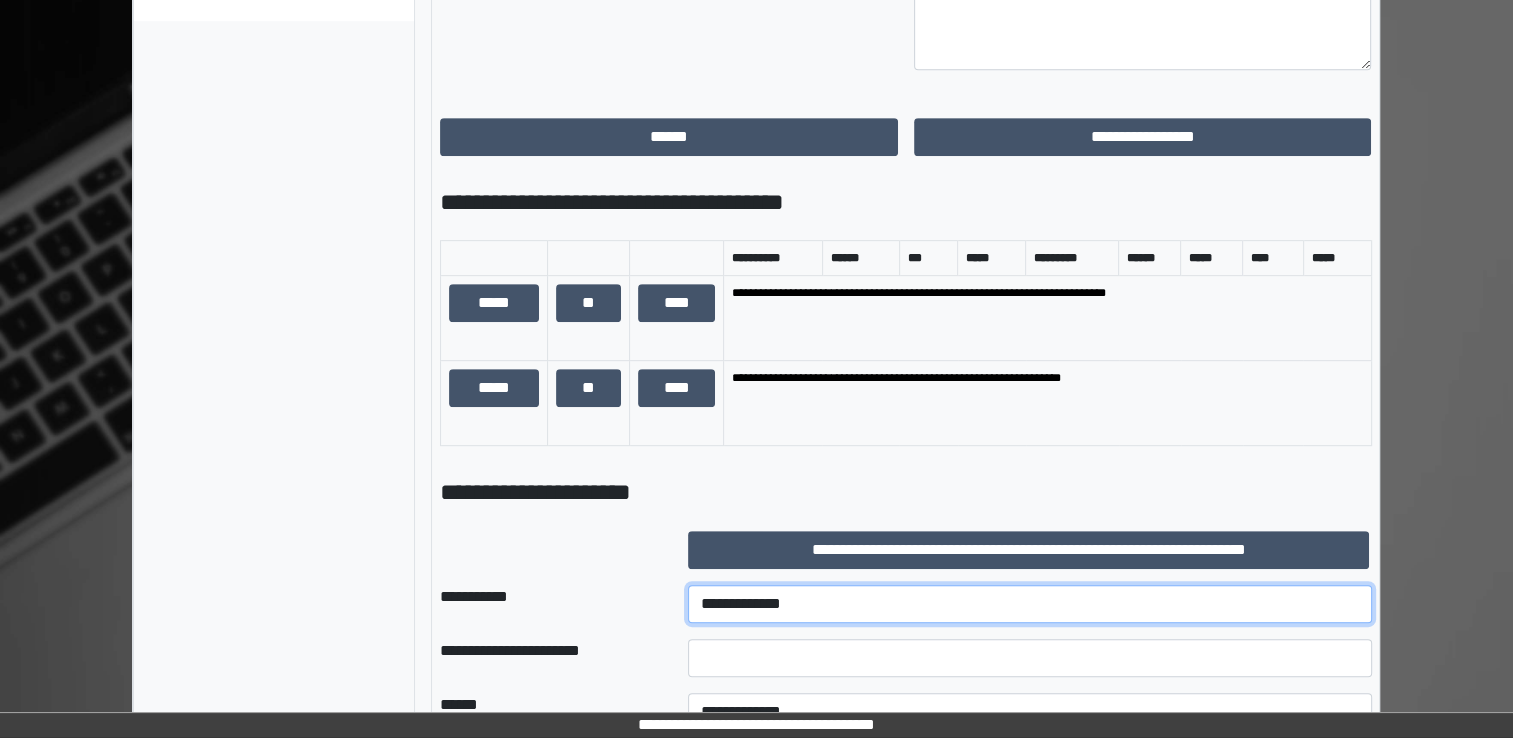 click on "**********" at bounding box center [1030, 604] 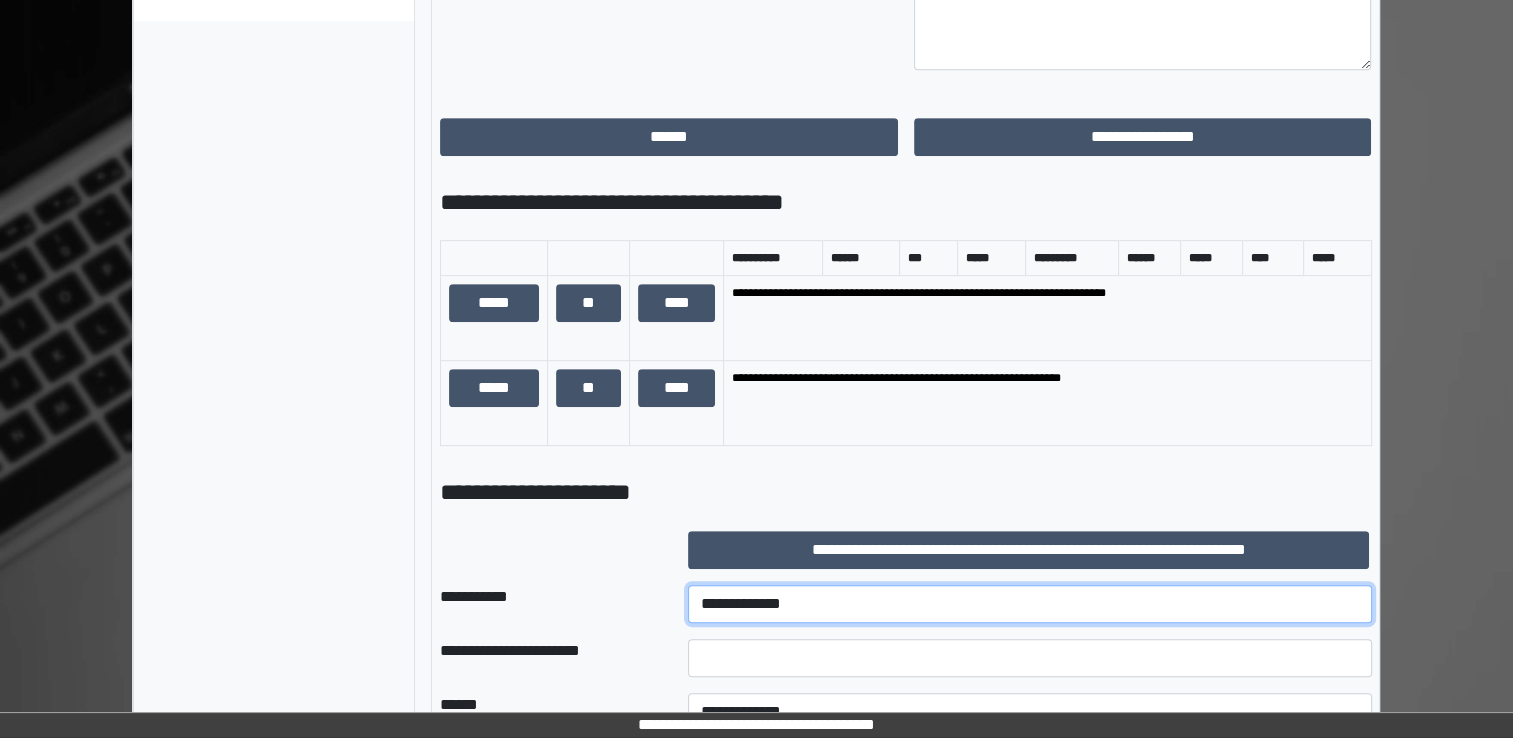 select on "***" 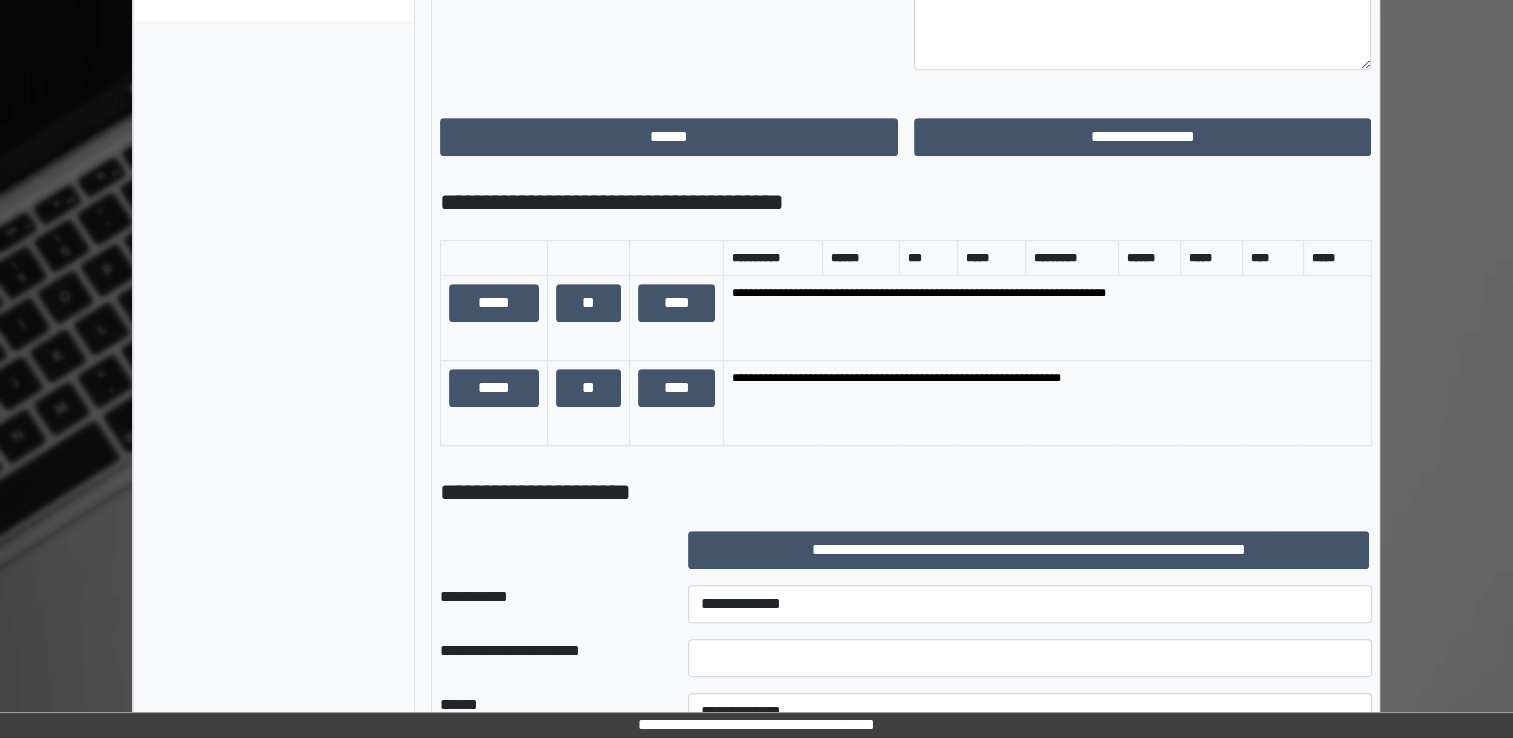 click on "**********" at bounding box center (1030, 604) 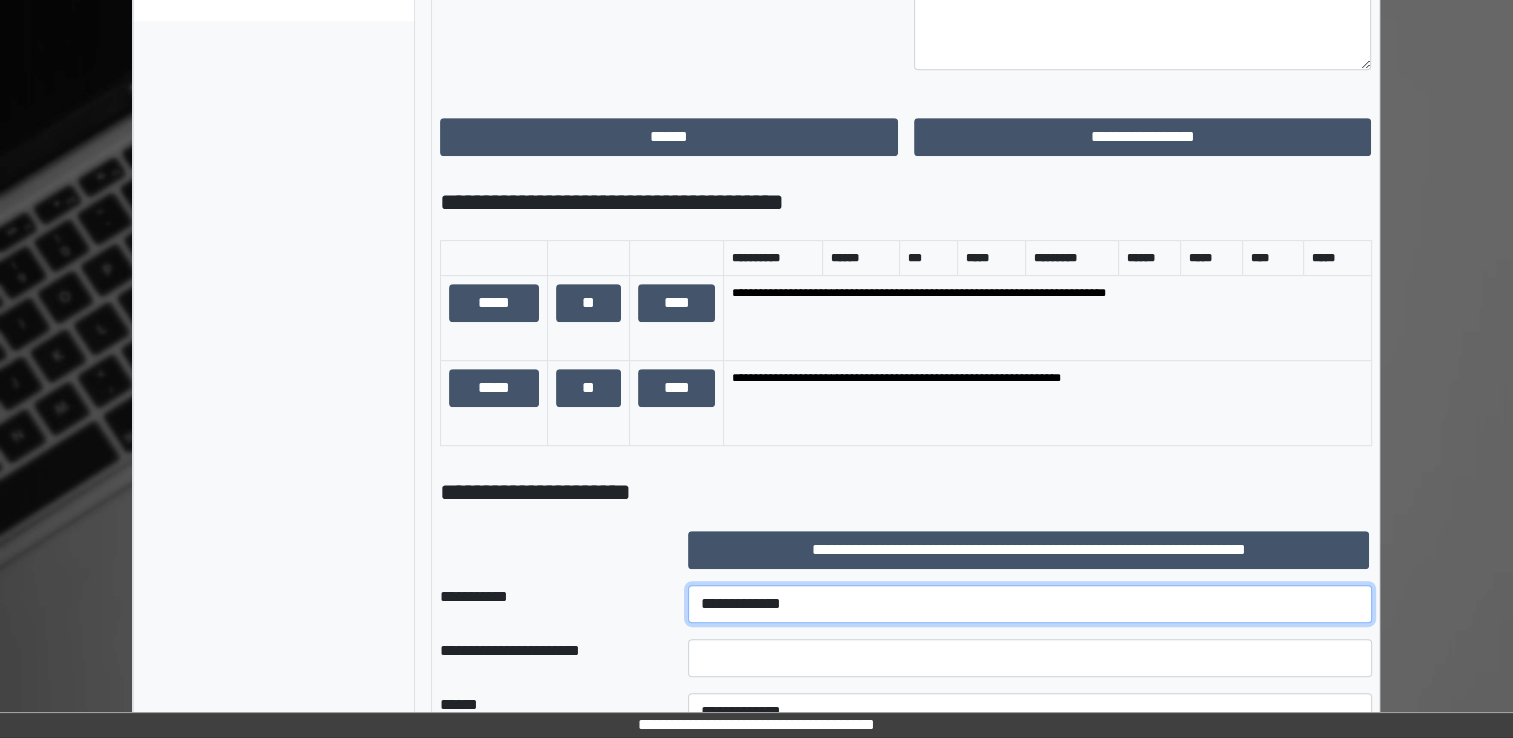 click on "**********" at bounding box center [1030, 604] 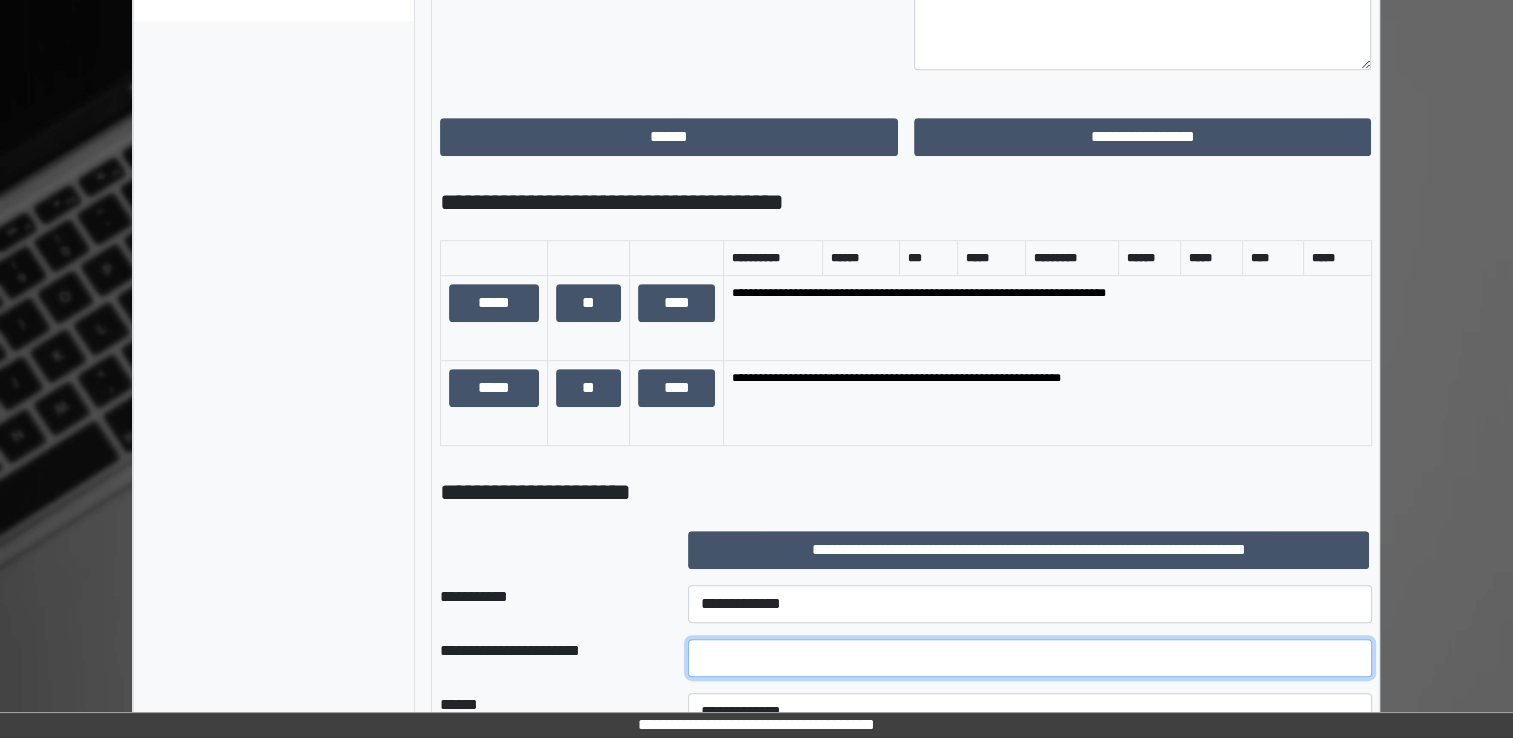 click at bounding box center [1030, 658] 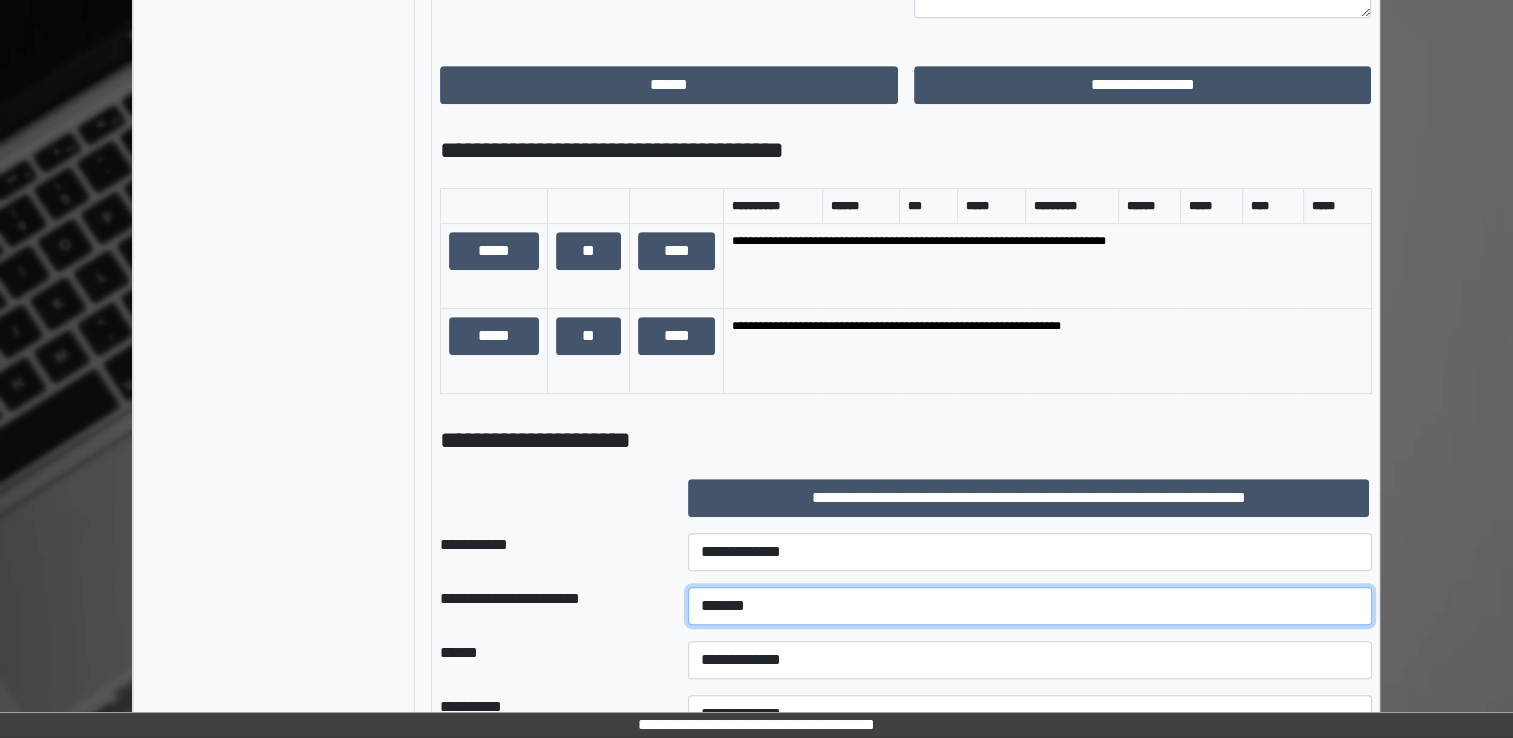 scroll, scrollTop: 984, scrollLeft: 0, axis: vertical 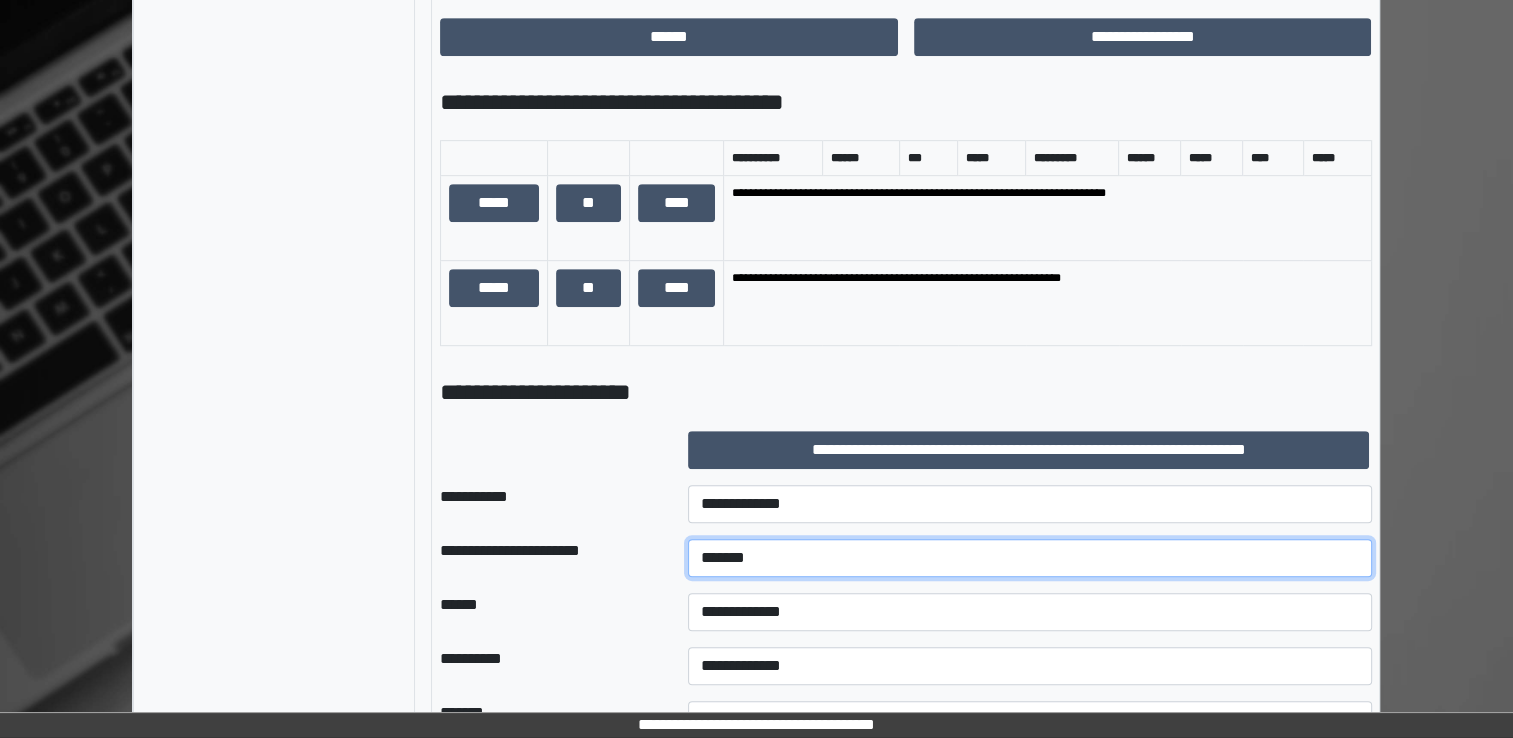 type on "*******" 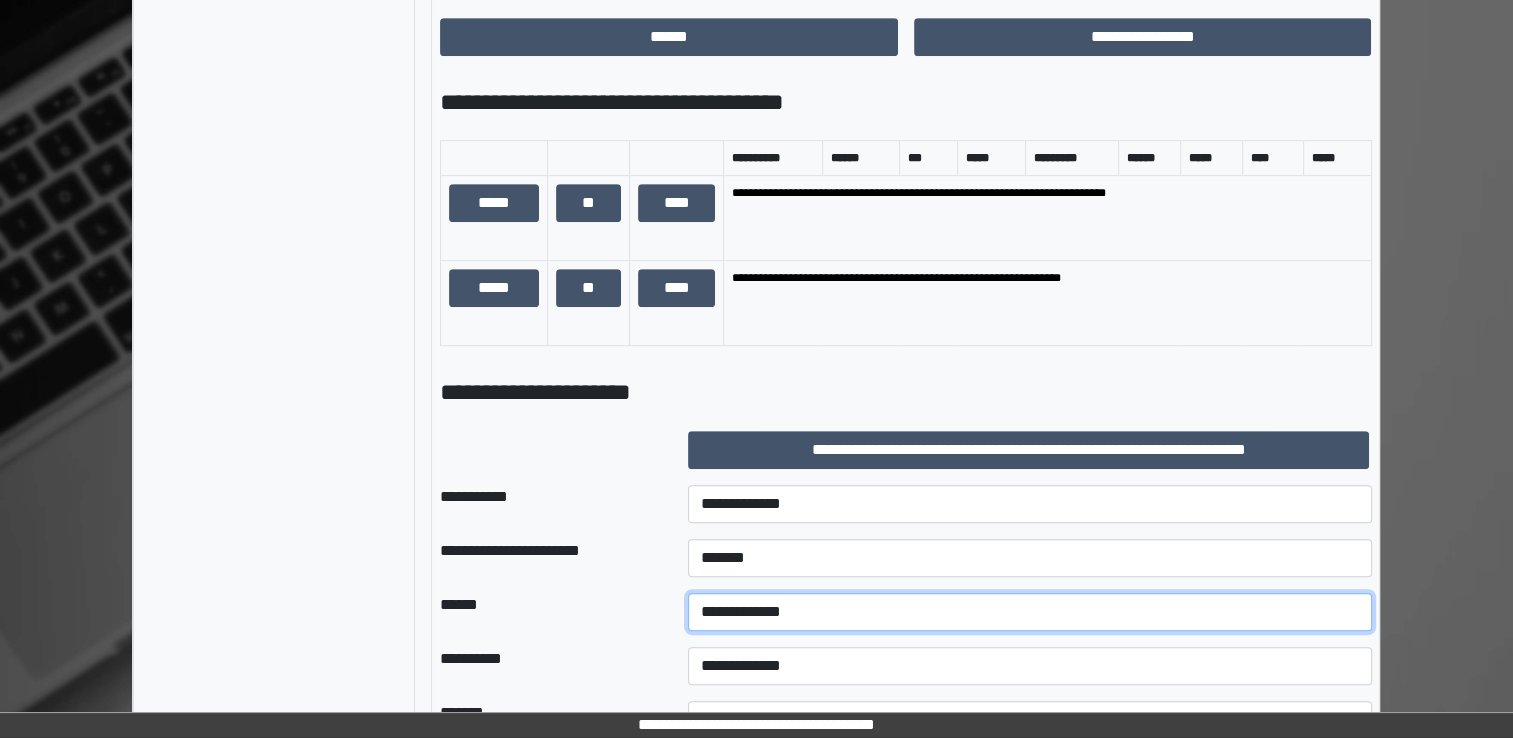 click on "**********" at bounding box center (1030, 612) 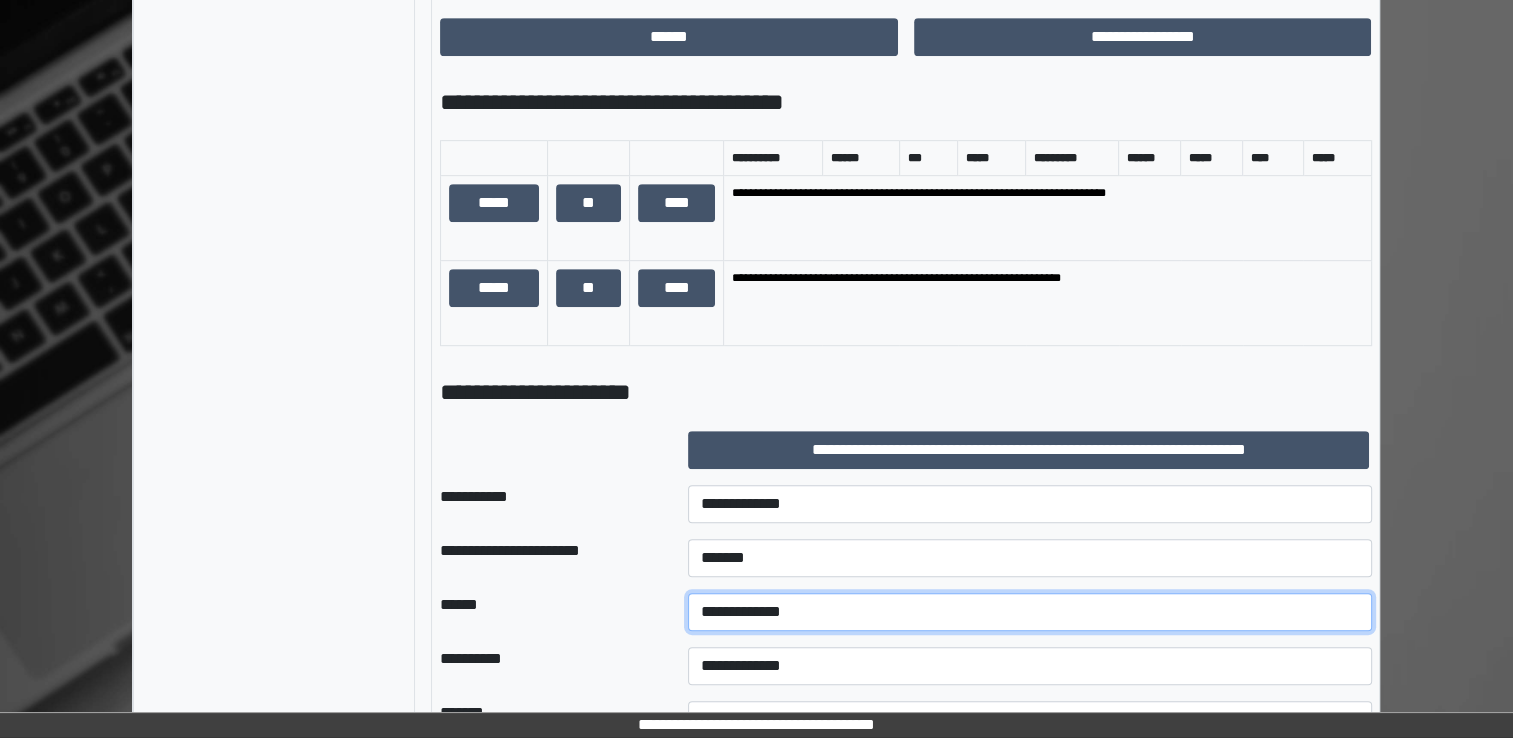 select on "*" 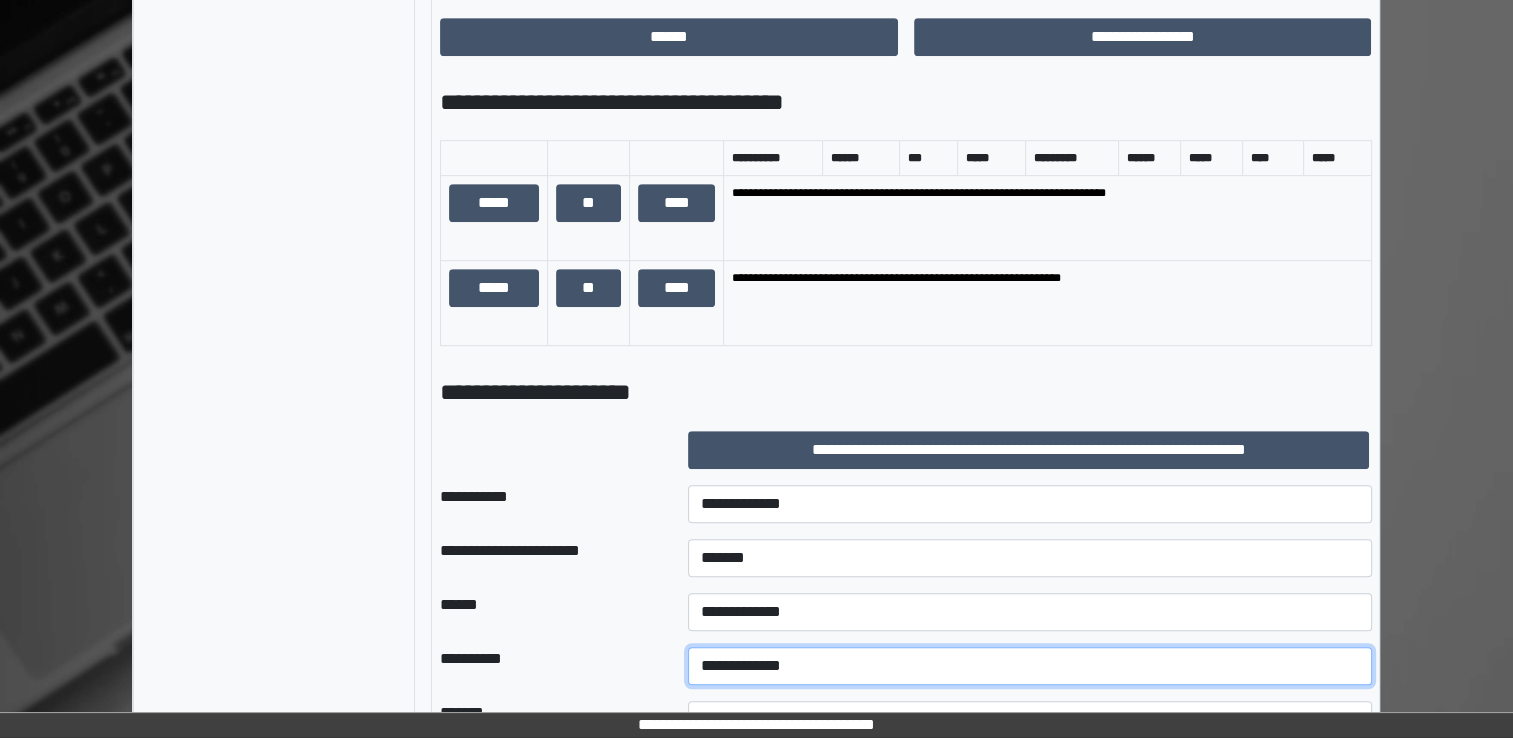 click on "**********" at bounding box center [1030, 666] 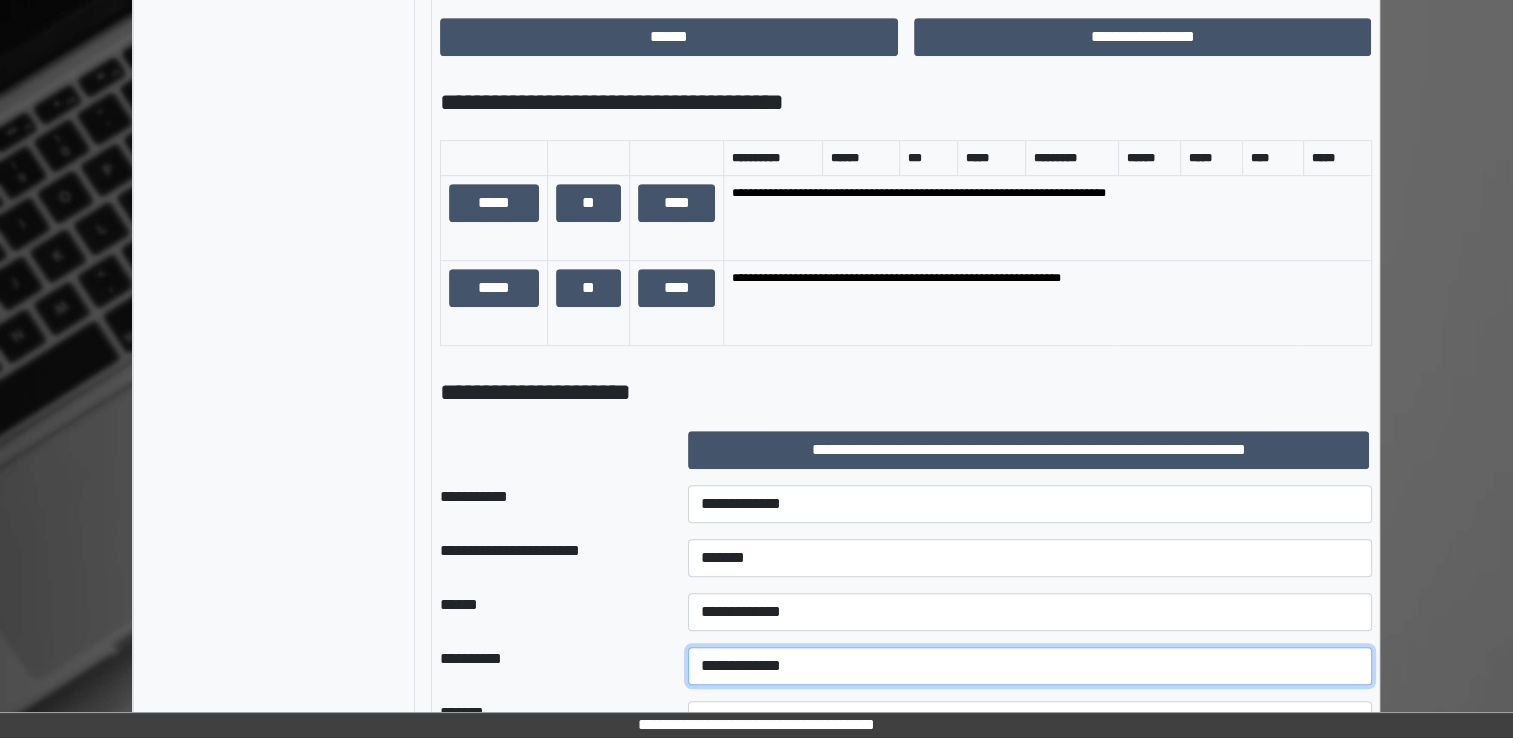 select on "**" 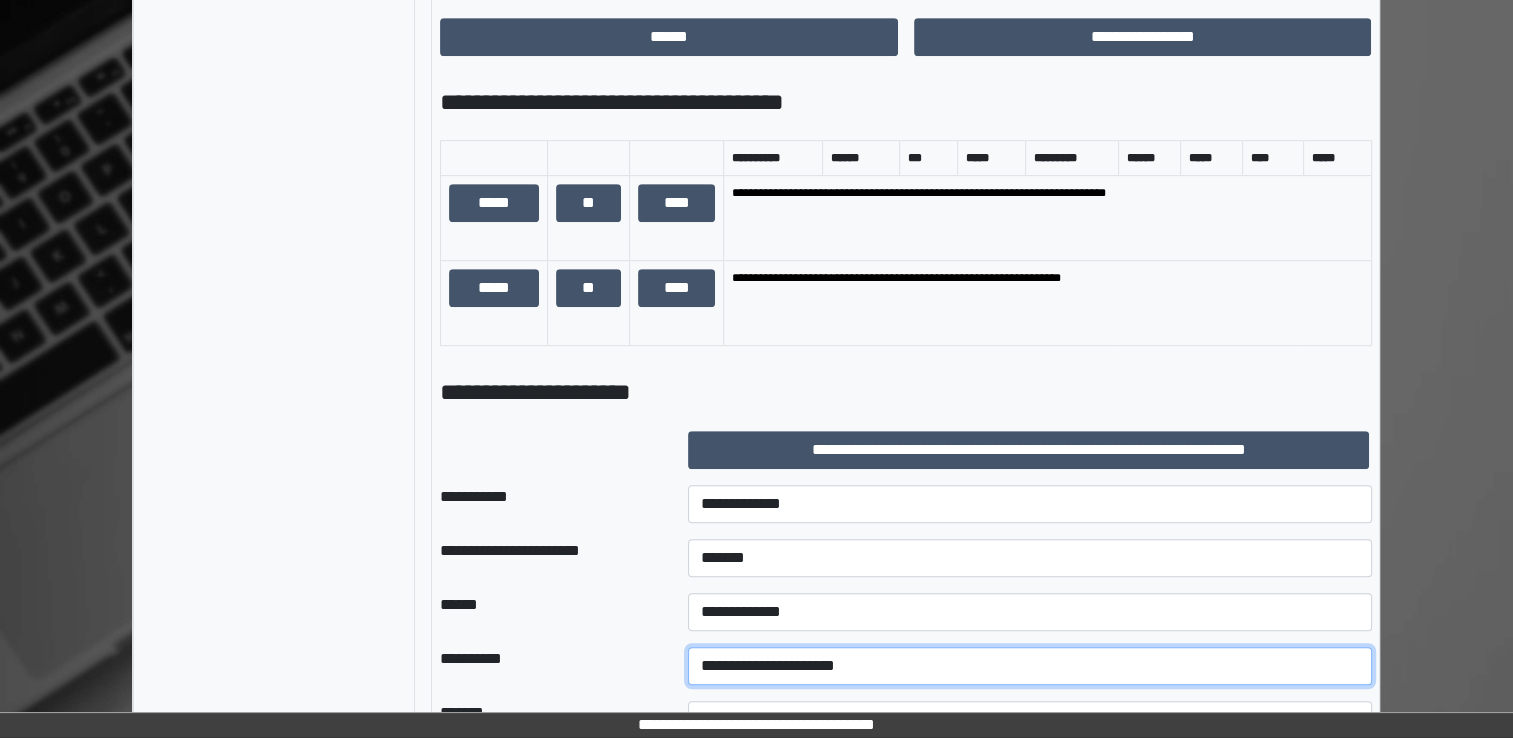 click on "**********" at bounding box center [1030, 666] 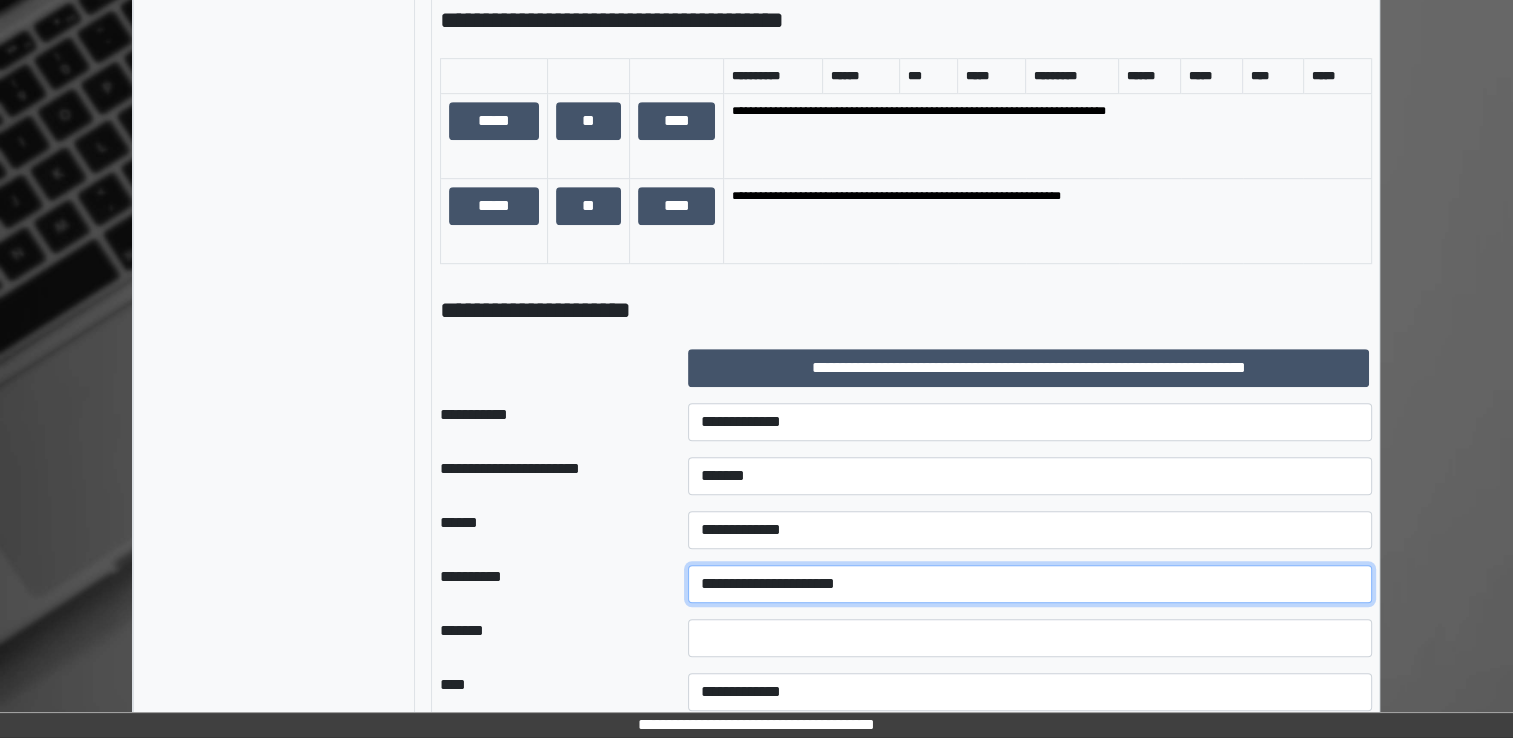 scroll, scrollTop: 1184, scrollLeft: 0, axis: vertical 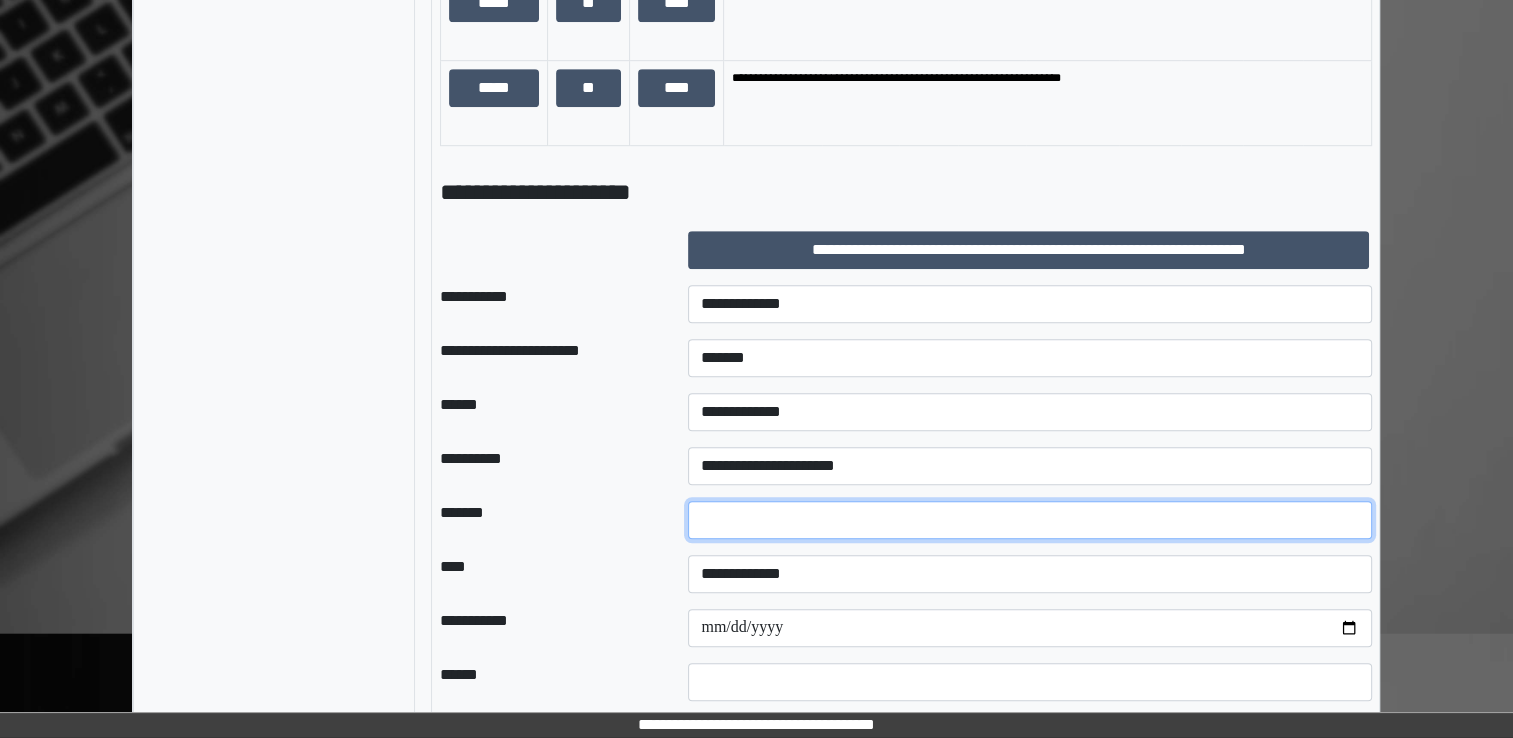 click at bounding box center (1030, 520) 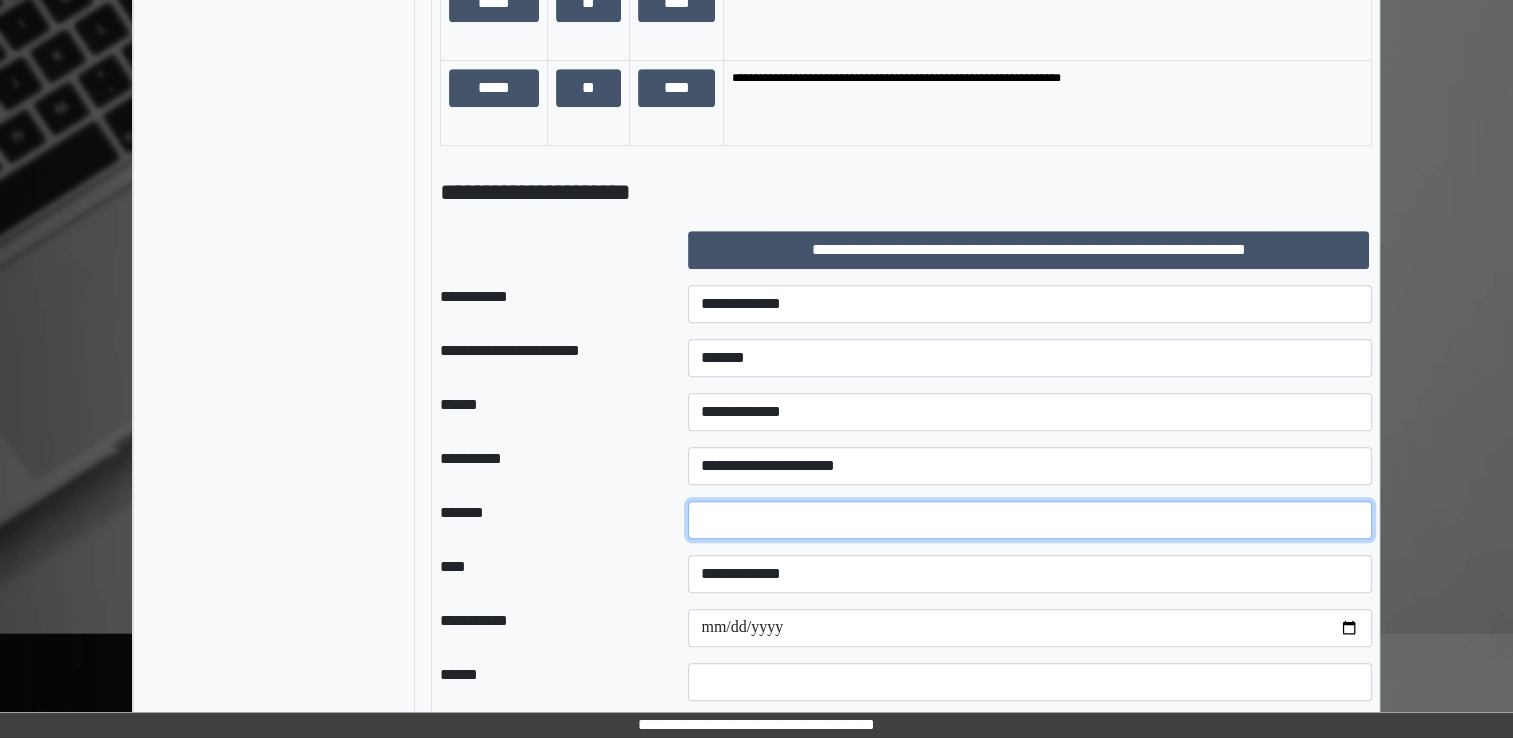 type on "*" 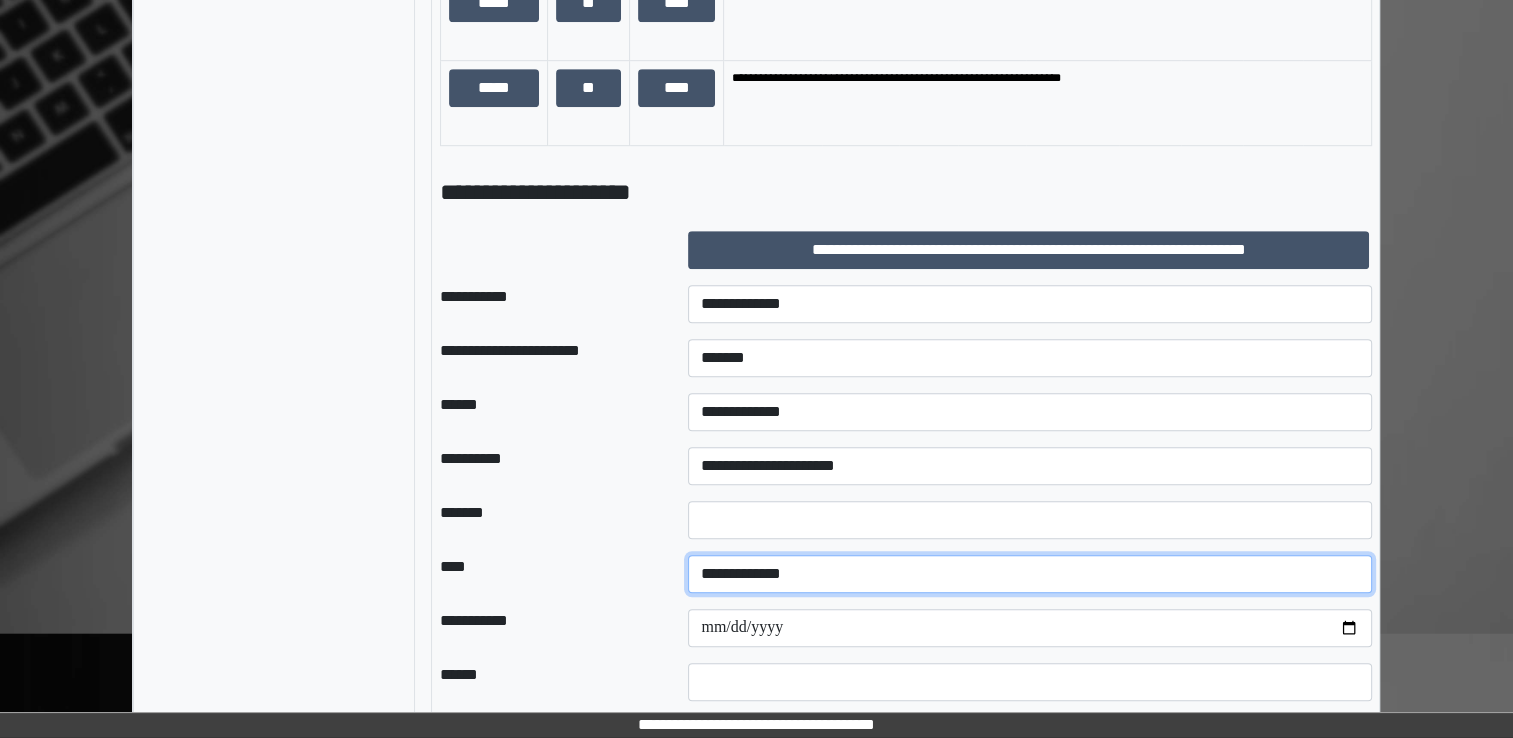 click on "**********" at bounding box center (1030, 574) 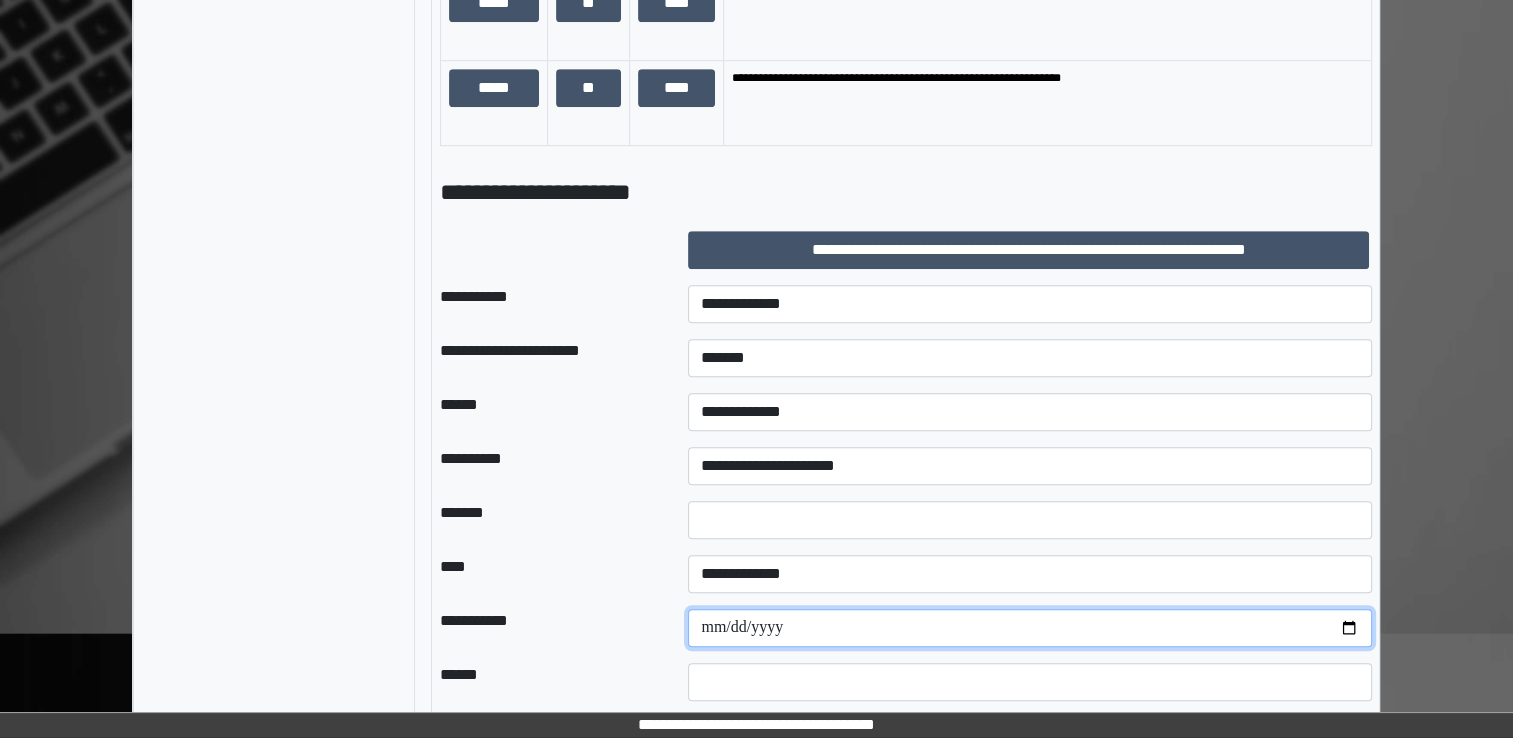 click at bounding box center (1030, 628) 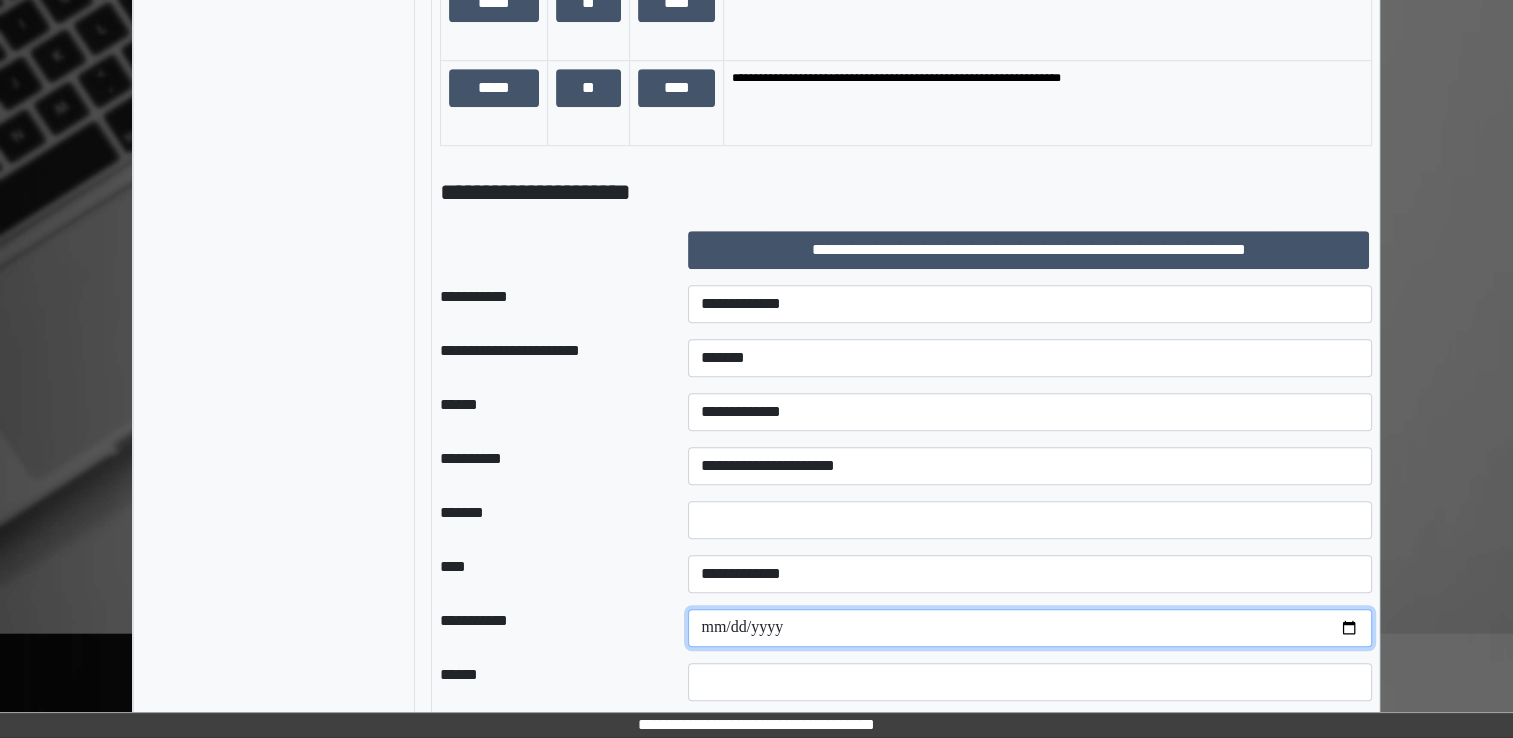 type on "**********" 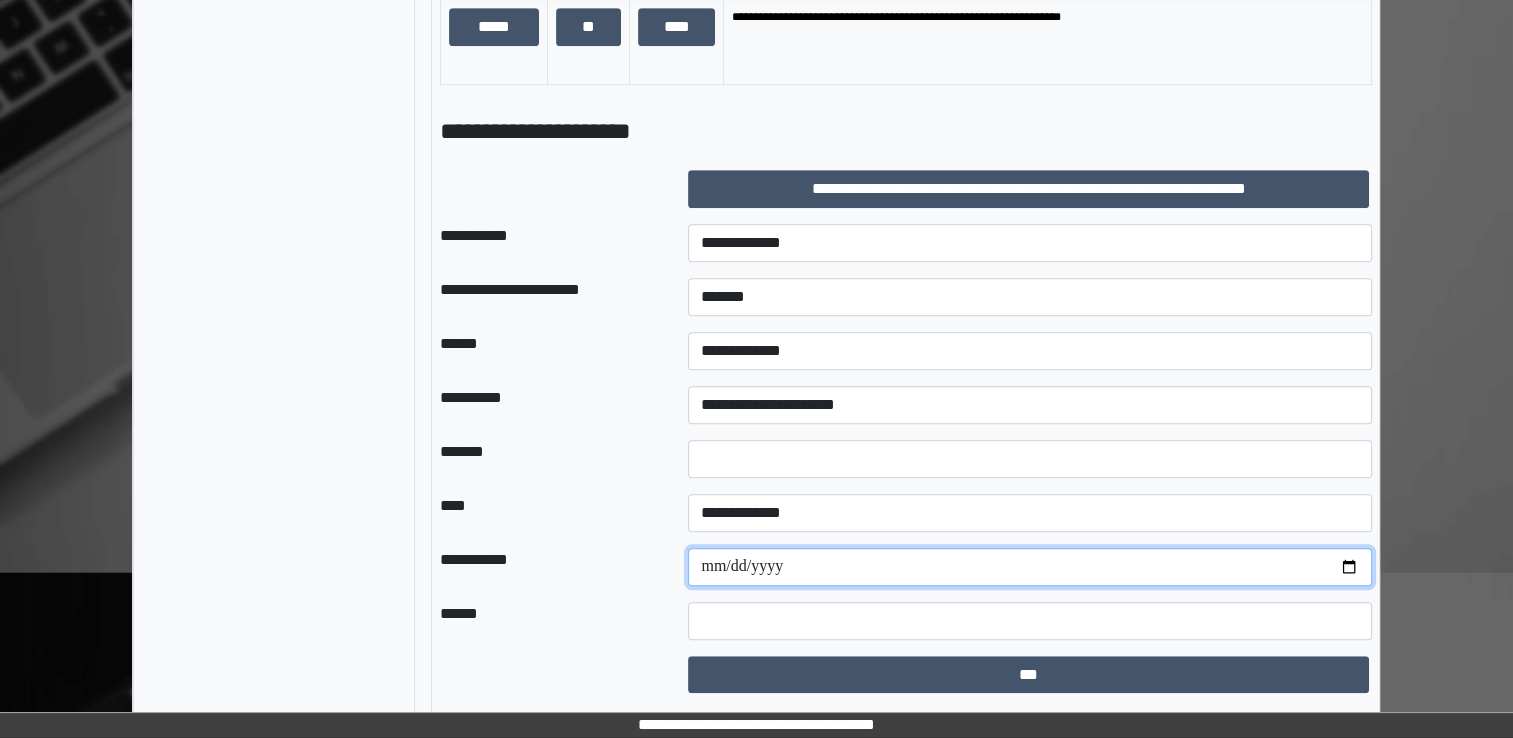scroll, scrollTop: 1301, scrollLeft: 0, axis: vertical 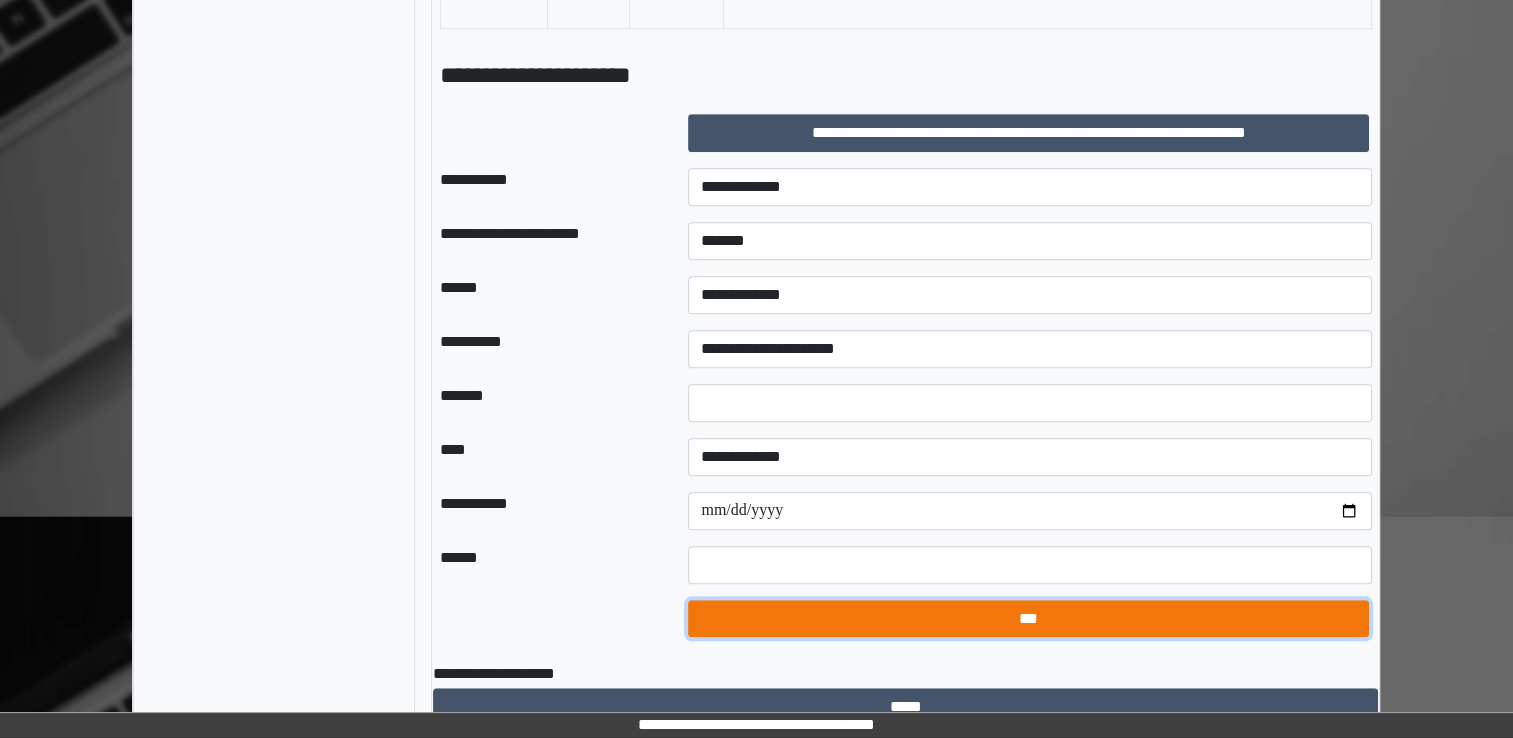 click on "***" at bounding box center [1028, 619] 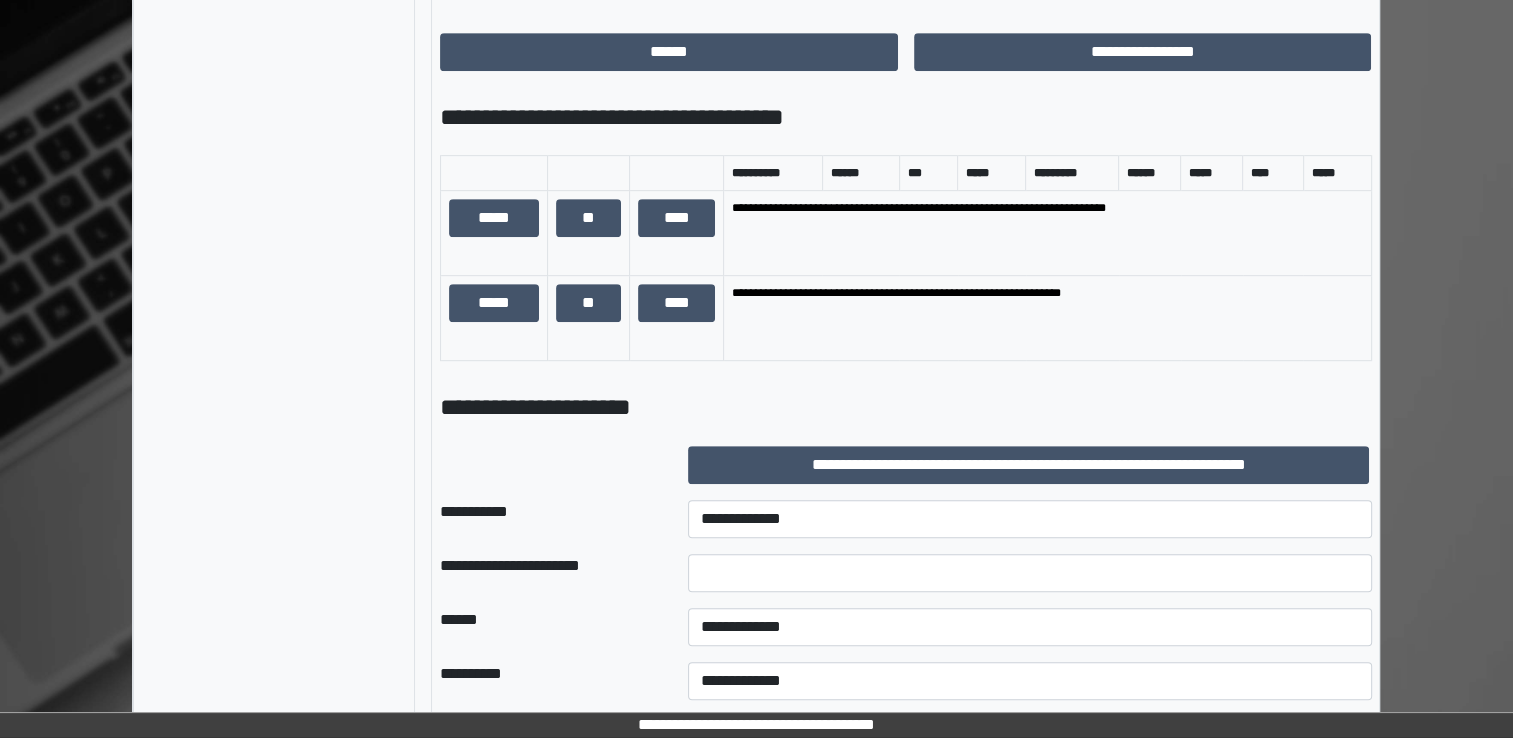 scroll, scrollTop: 812, scrollLeft: 0, axis: vertical 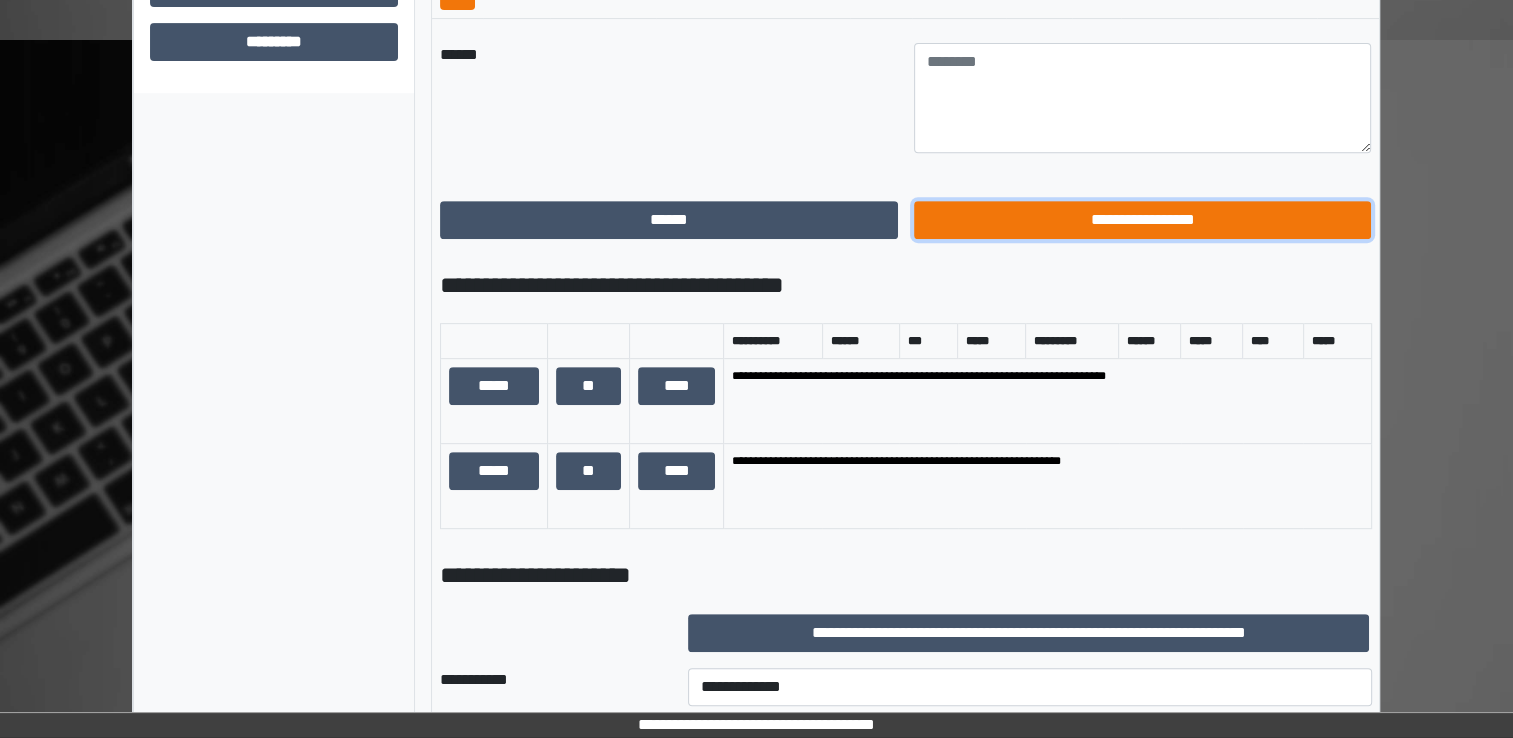 click on "**********" at bounding box center [1143, 220] 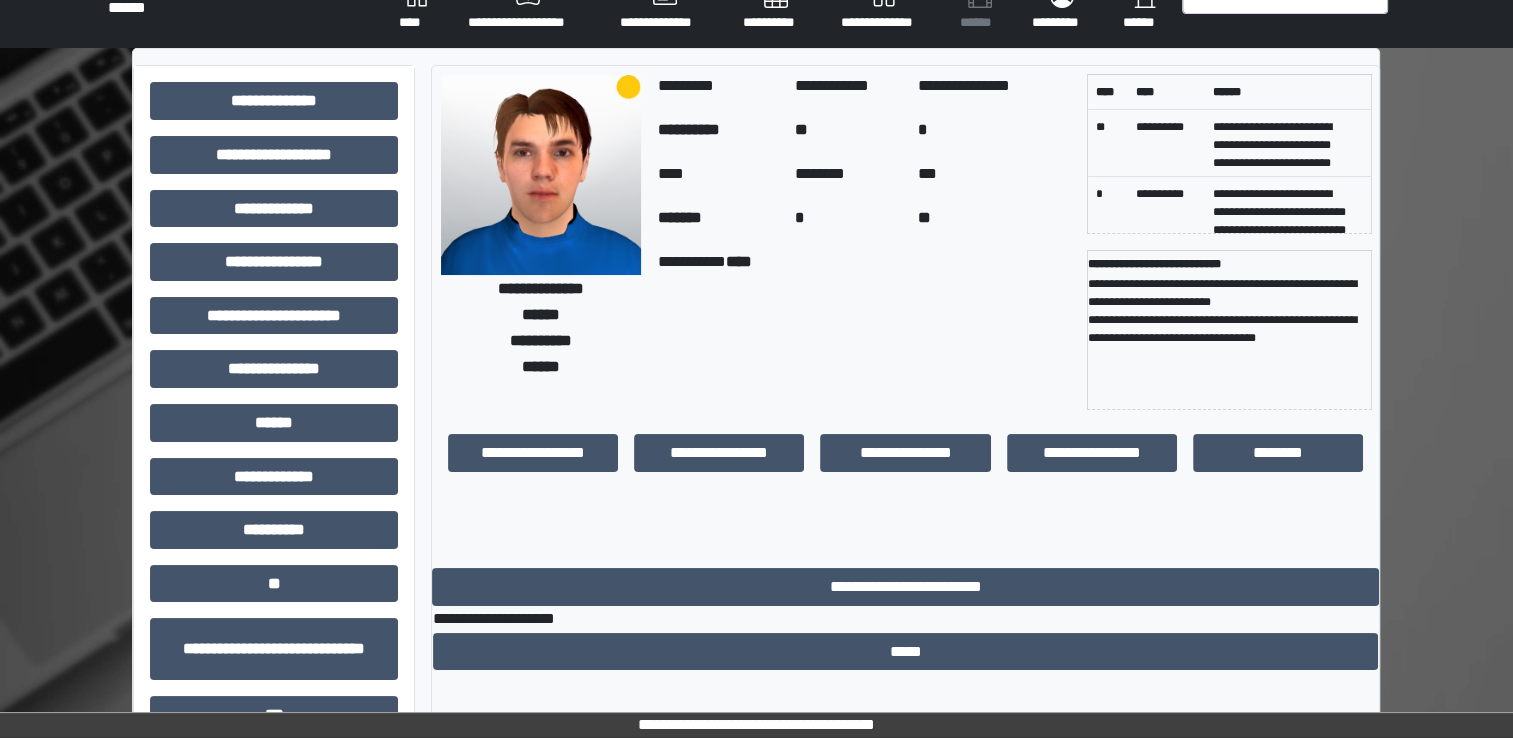 scroll, scrollTop: 0, scrollLeft: 0, axis: both 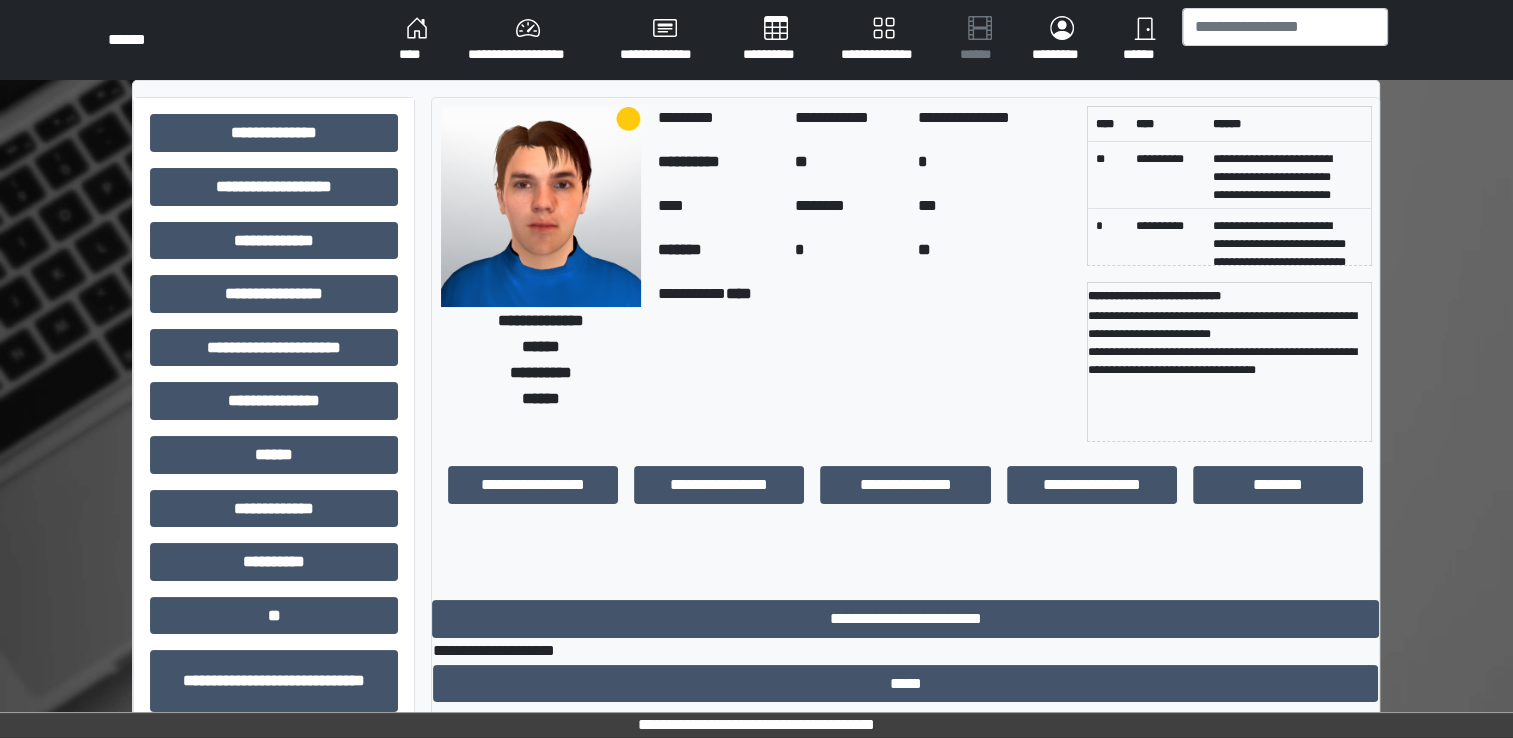click on "****" at bounding box center [417, 40] 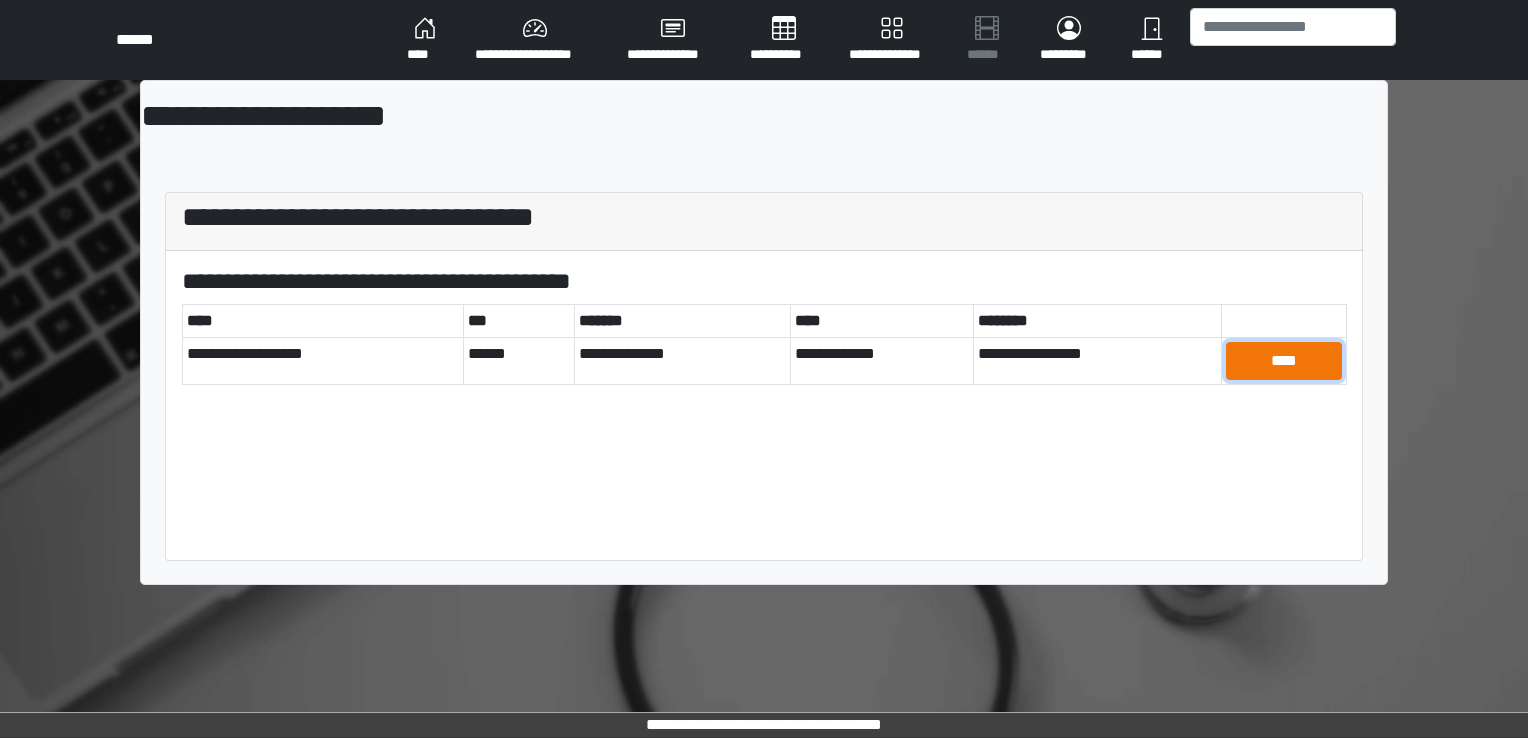drag, startPoint x: 1271, startPoint y: 361, endPoint x: 1254, endPoint y: 362, distance: 17.029387 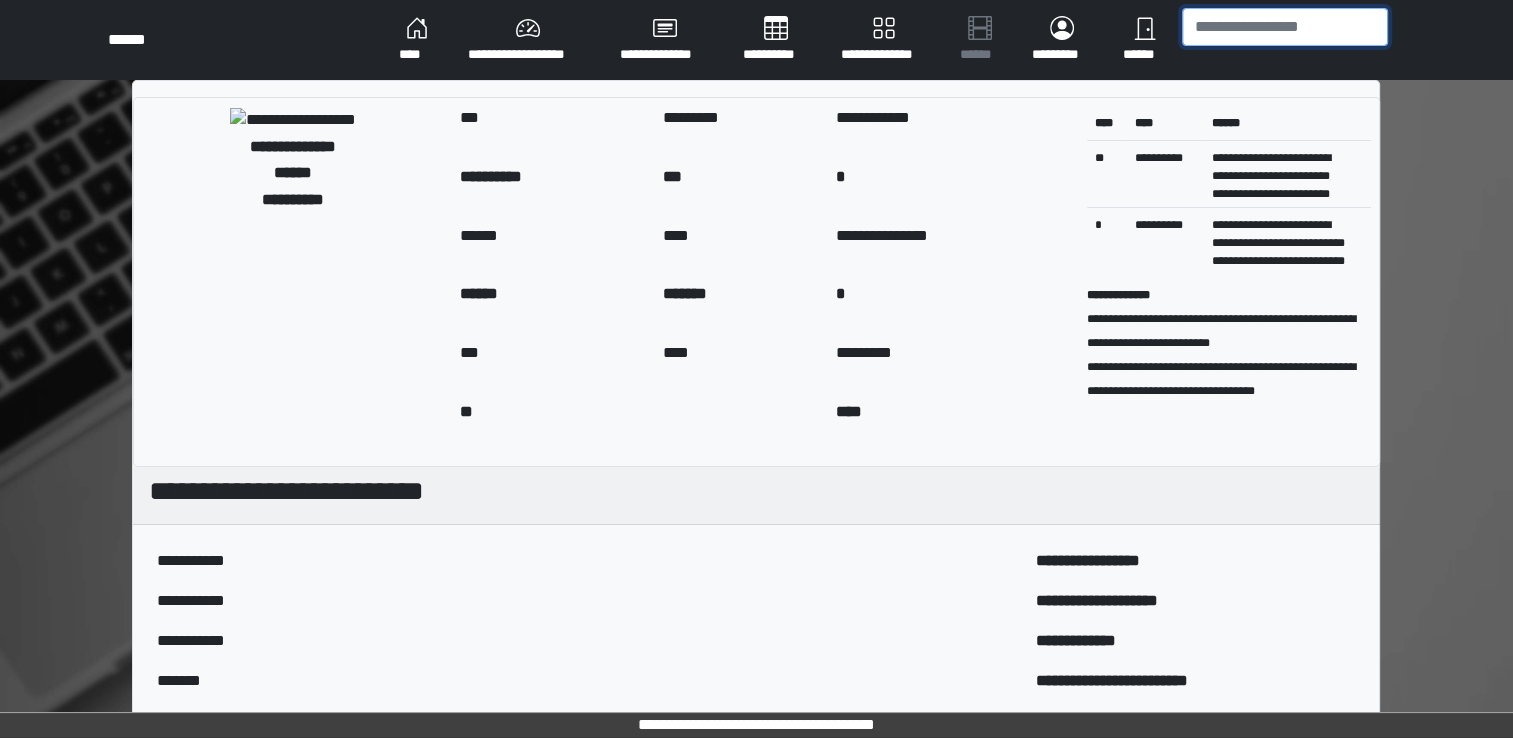 click at bounding box center (1285, 27) 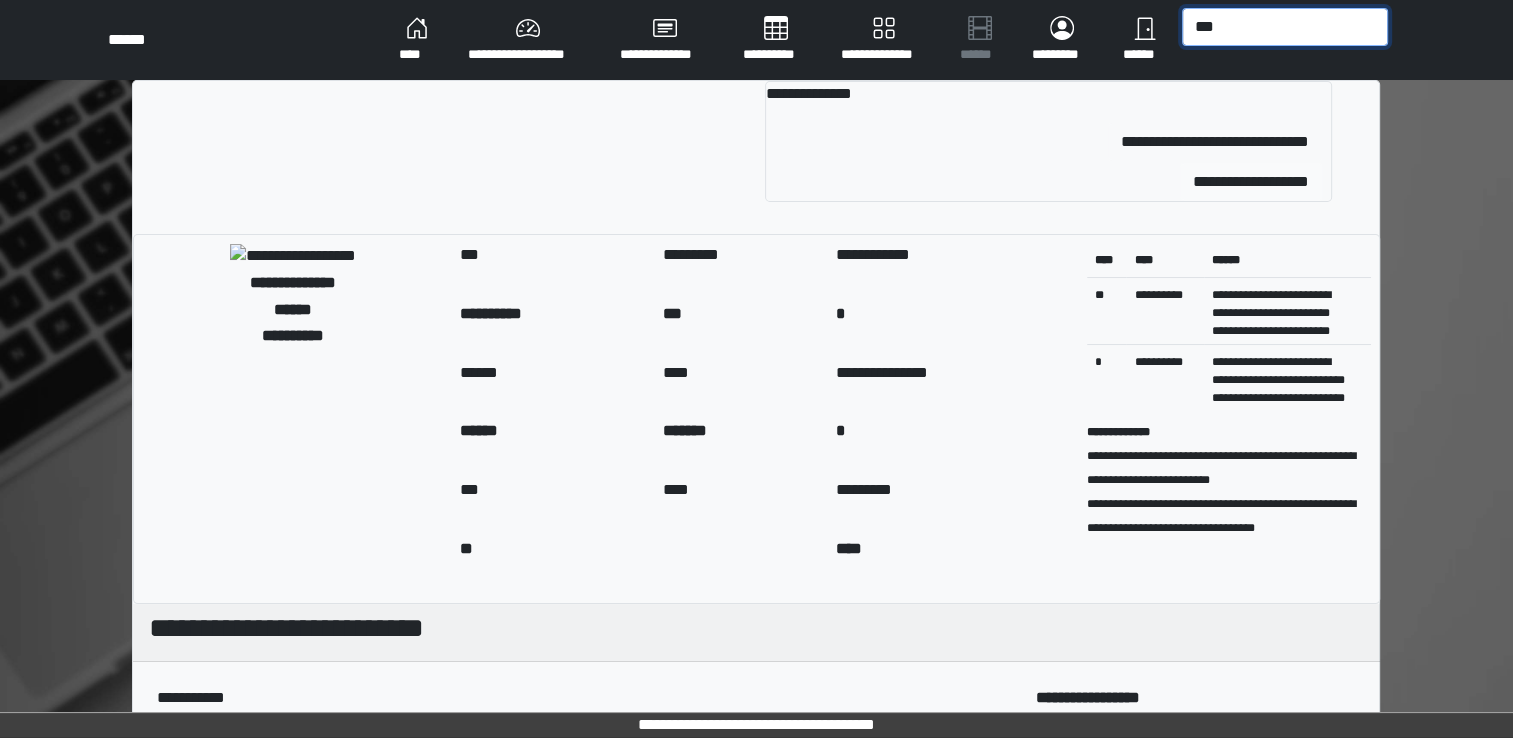 type on "***" 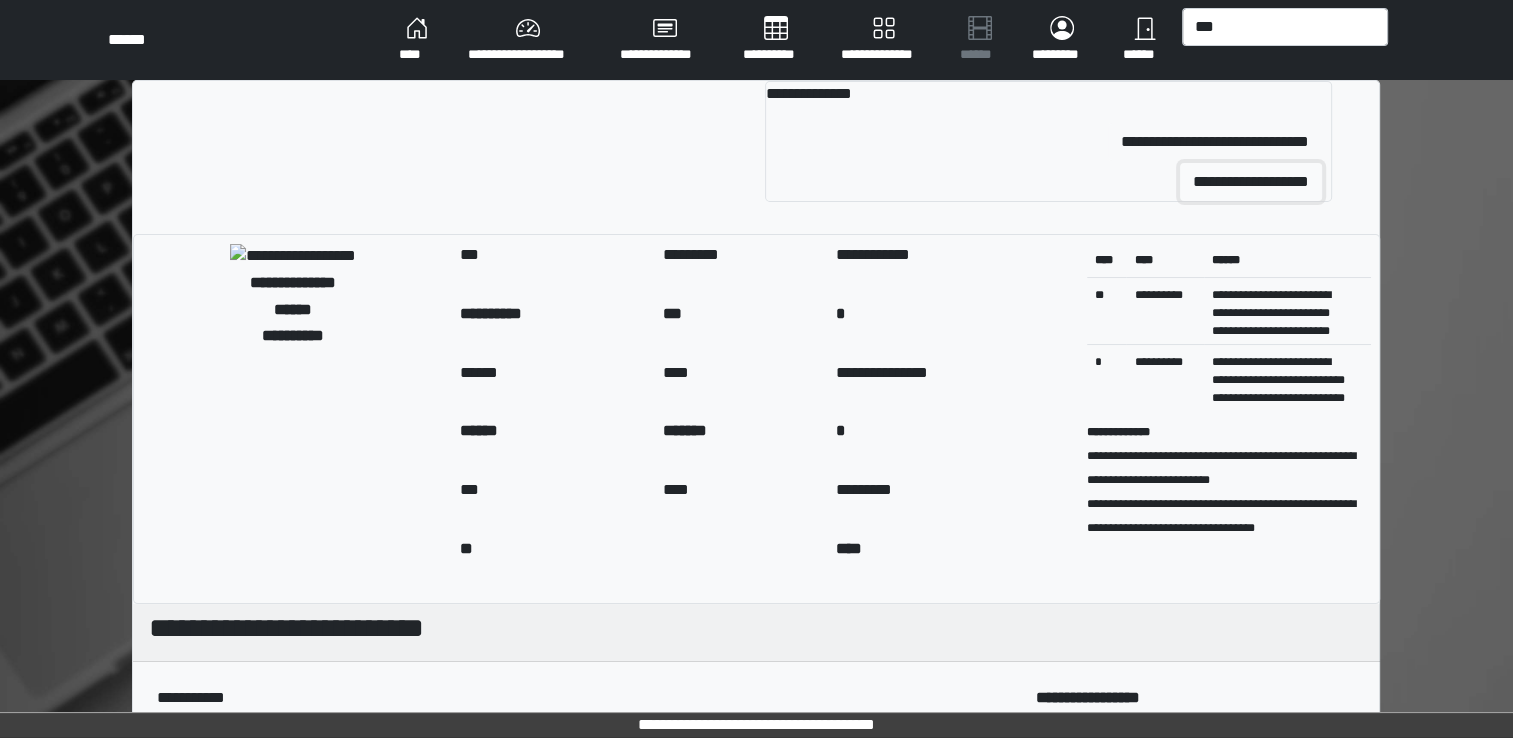 click on "**********" at bounding box center (1251, 182) 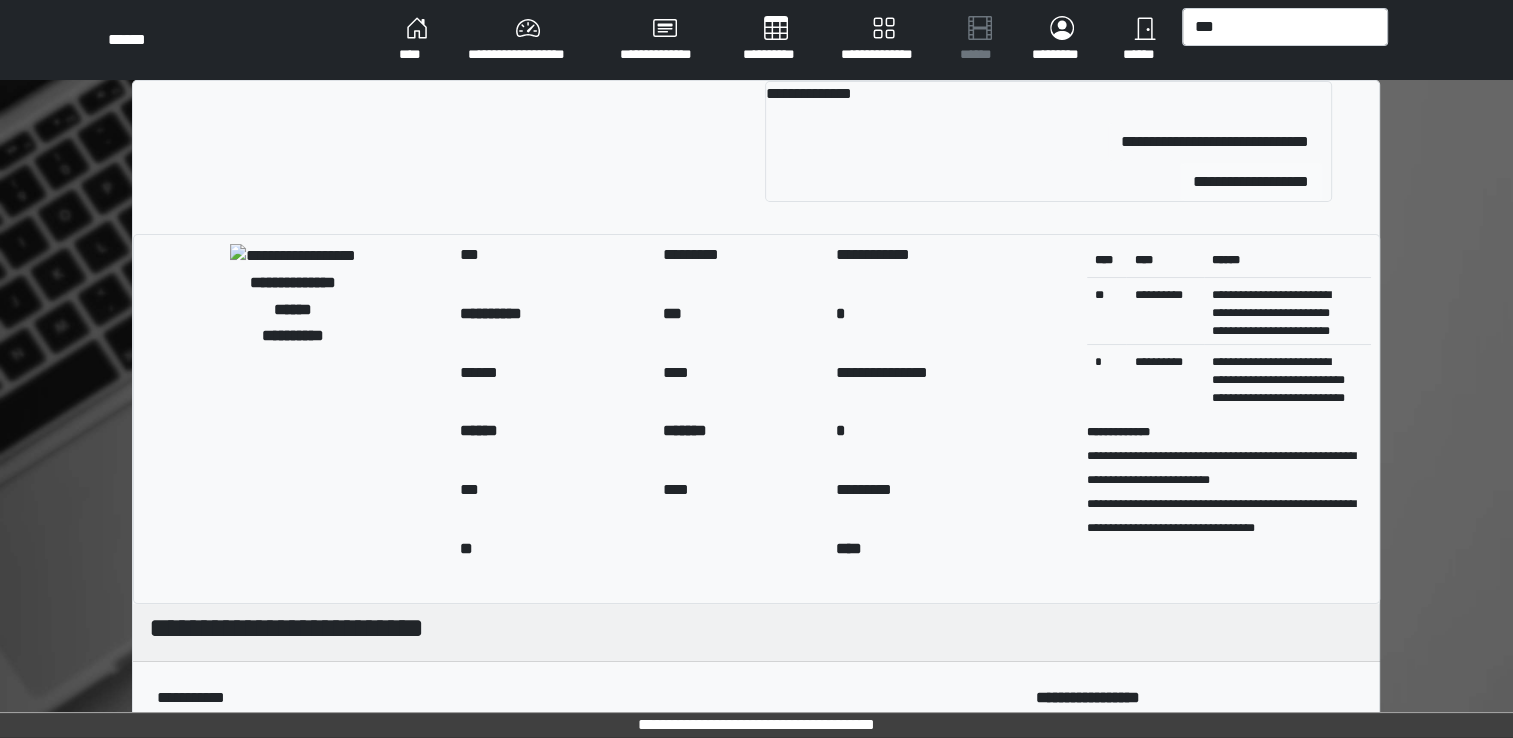 type 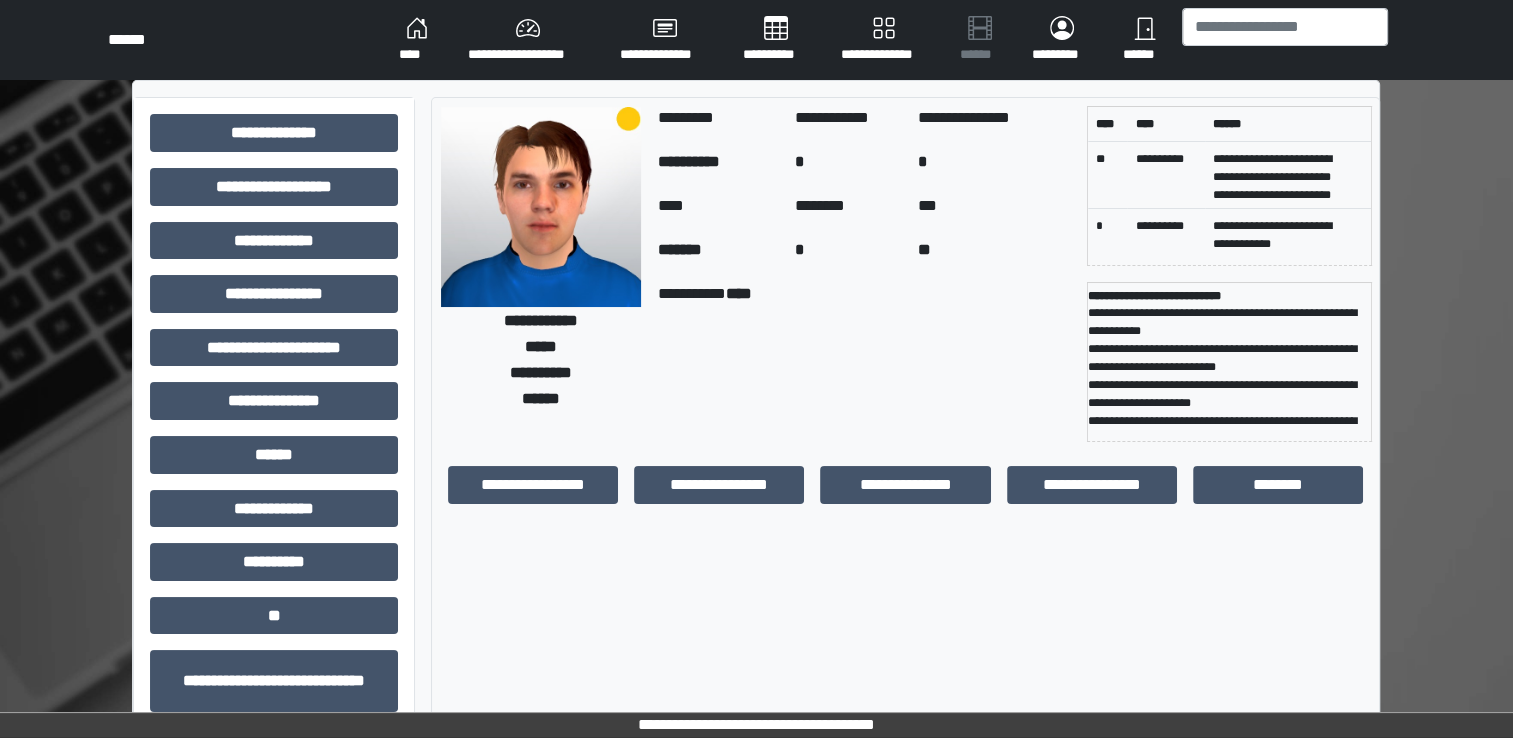 scroll, scrollTop: 0, scrollLeft: 0, axis: both 